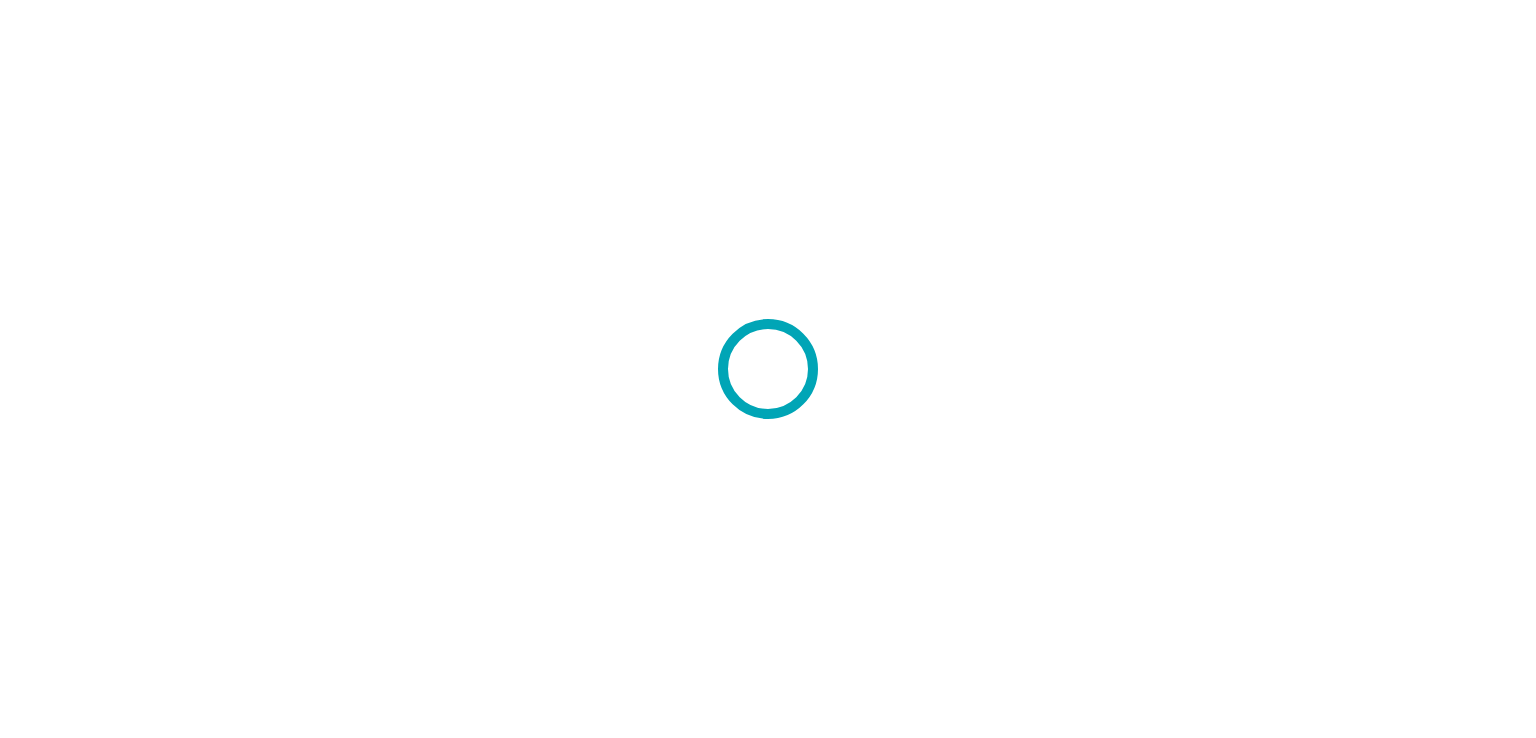 scroll, scrollTop: 0, scrollLeft: 0, axis: both 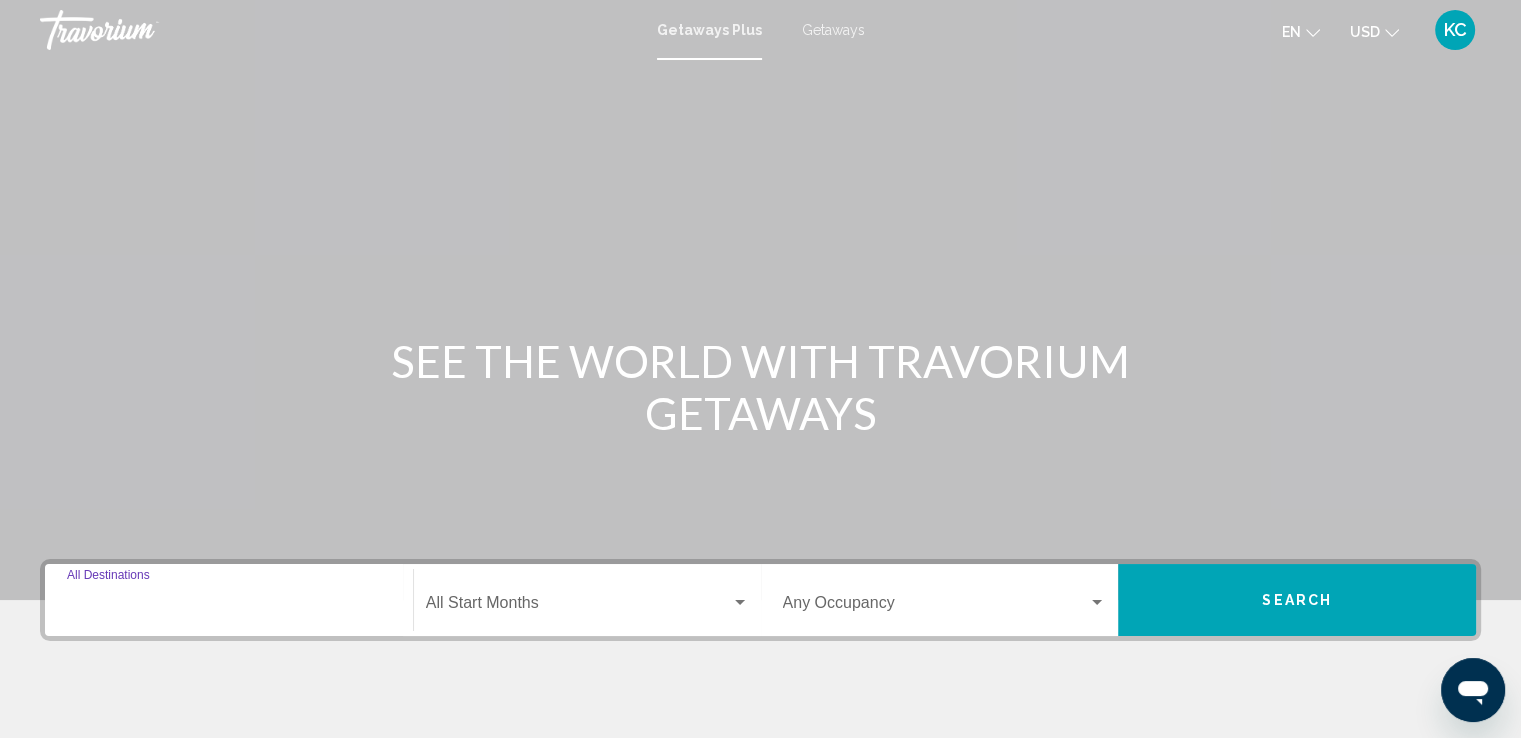 click on "Destination All Destinations" at bounding box center [229, 607] 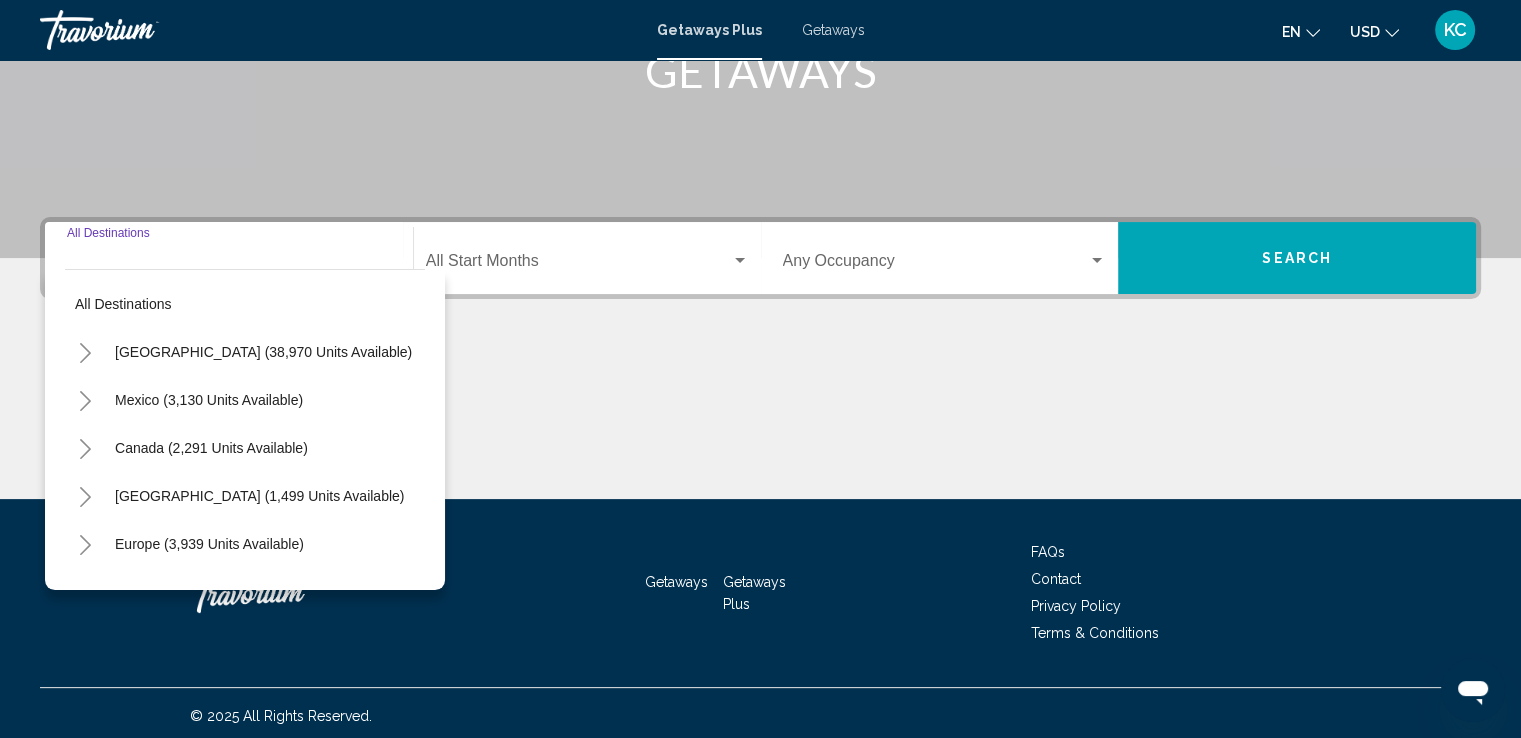 scroll, scrollTop: 348, scrollLeft: 0, axis: vertical 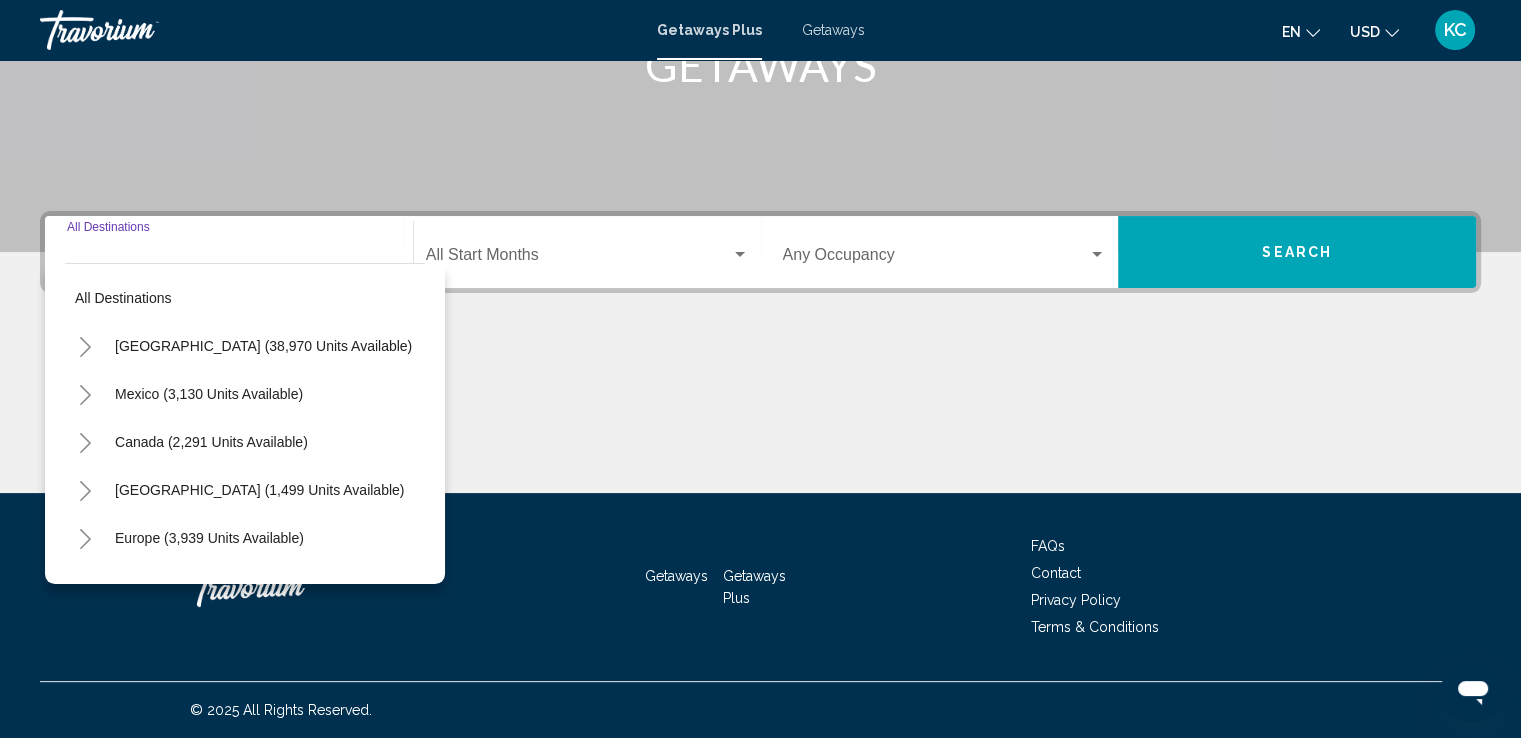 click 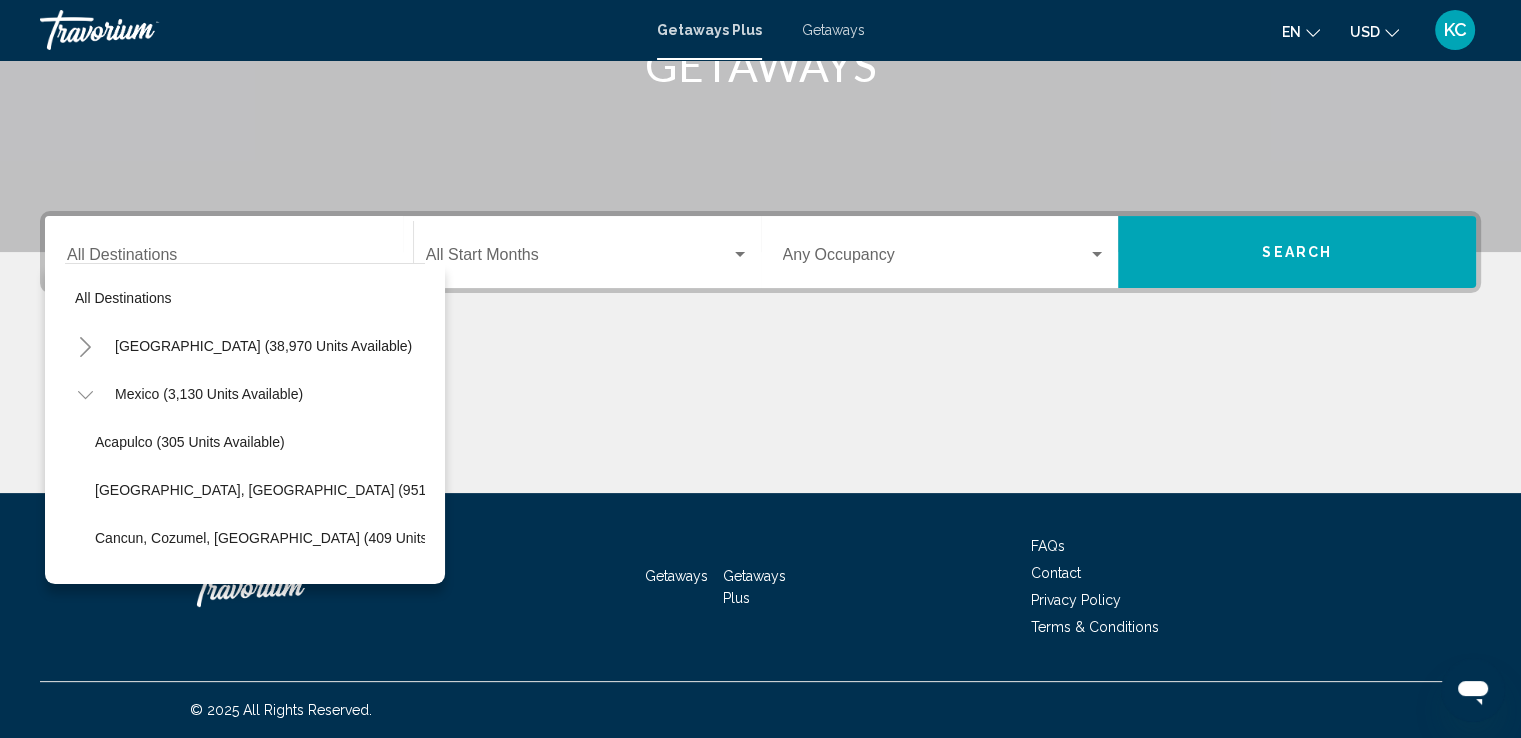 scroll, scrollTop: 6, scrollLeft: 0, axis: vertical 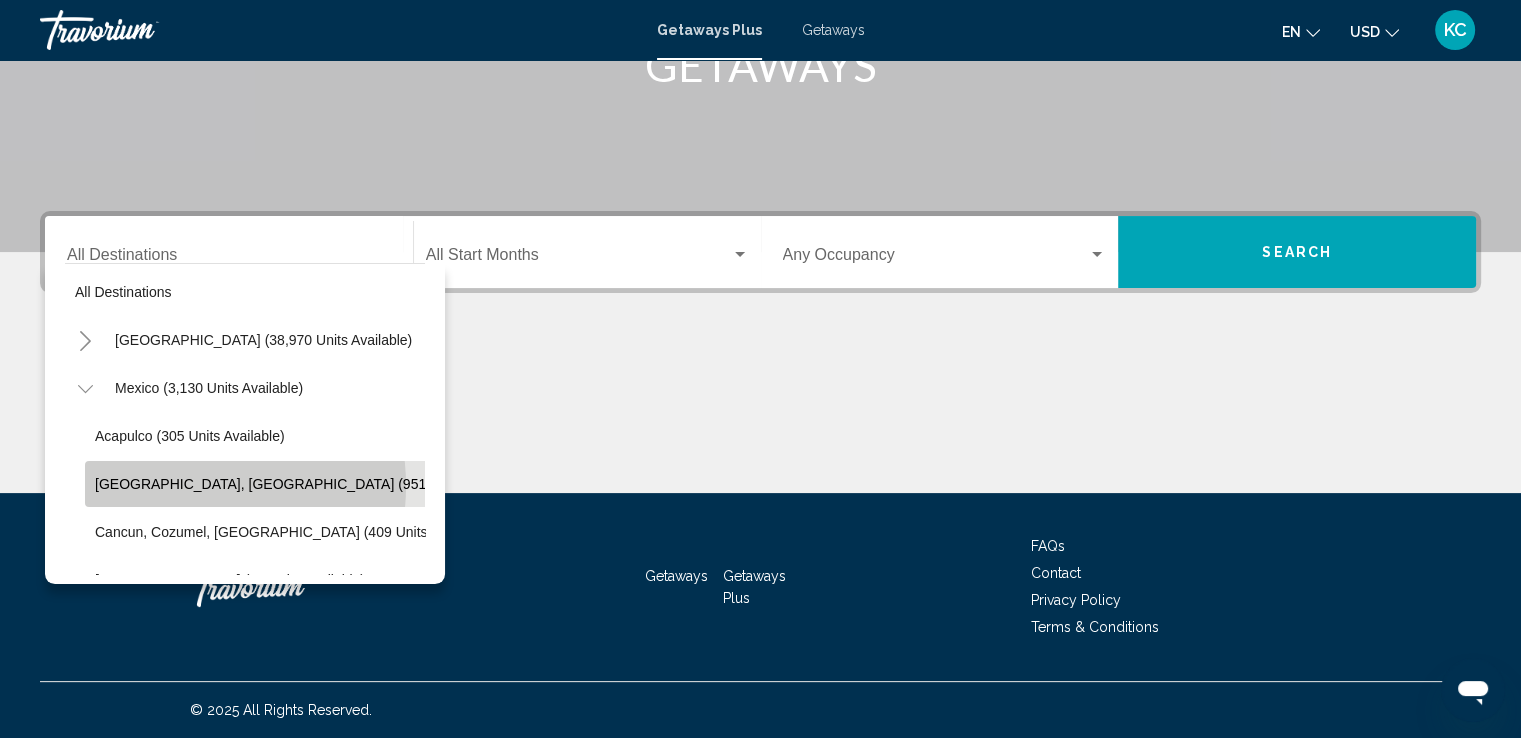 click on "[GEOGRAPHIC_DATA], [GEOGRAPHIC_DATA] (951 units available)" 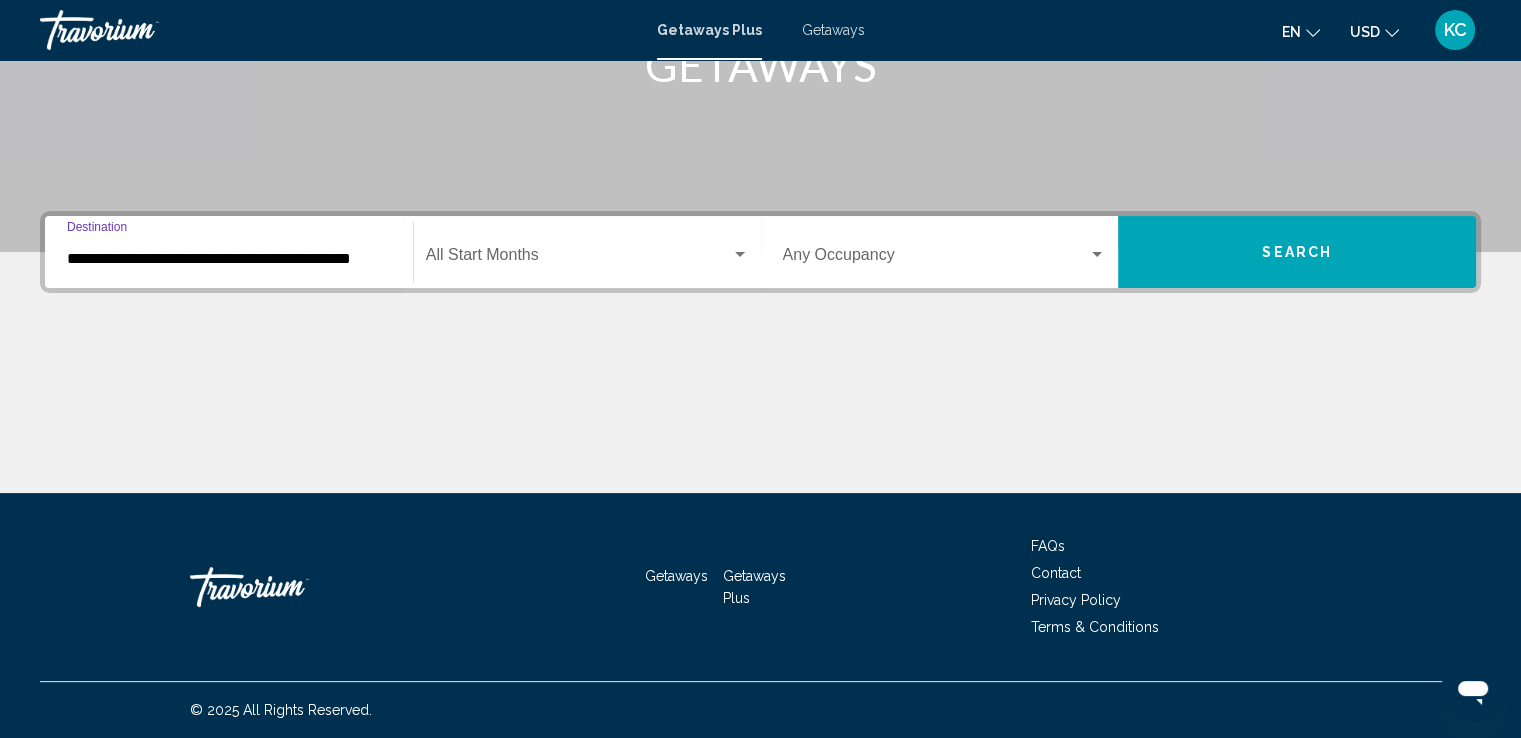 click at bounding box center [740, 255] 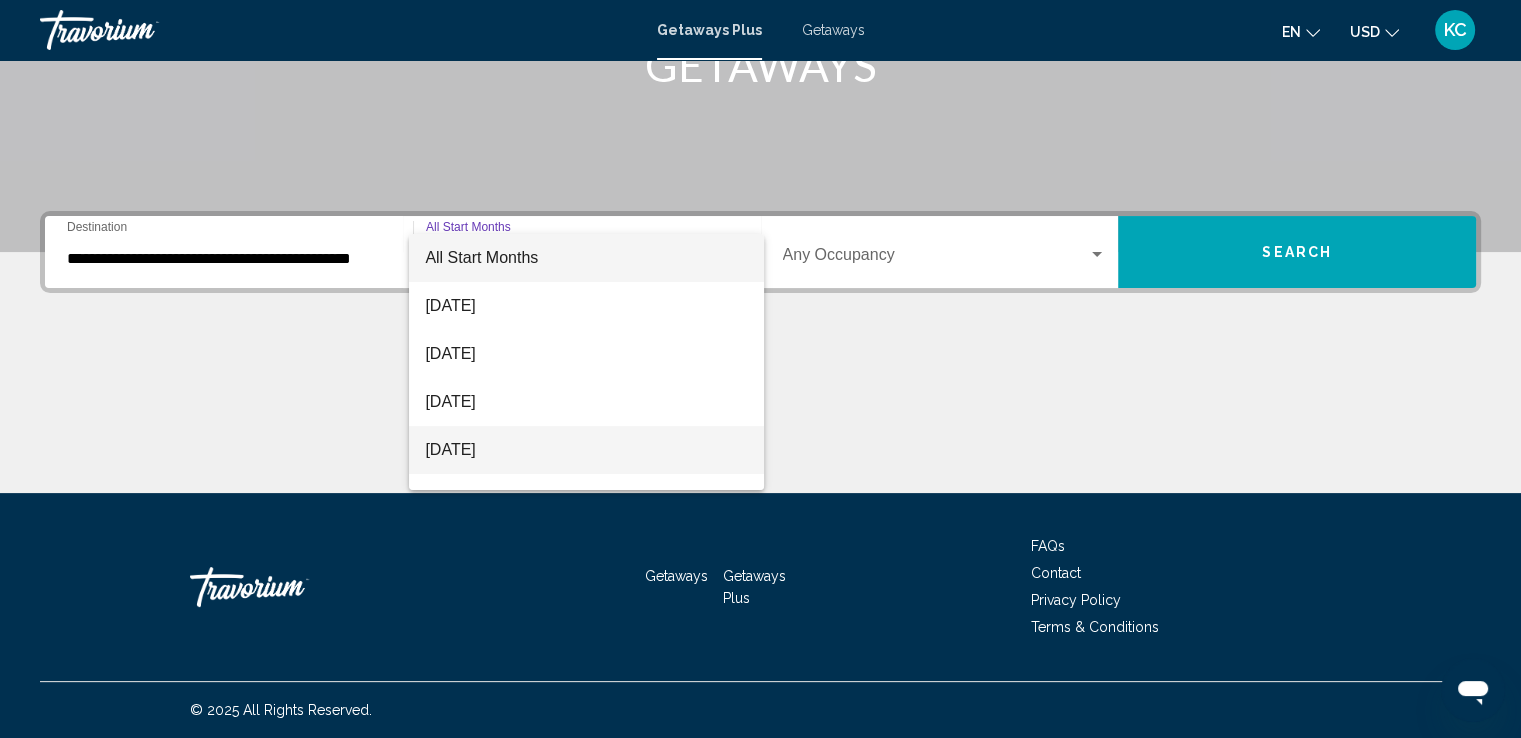 click on "[DATE]" at bounding box center [586, 450] 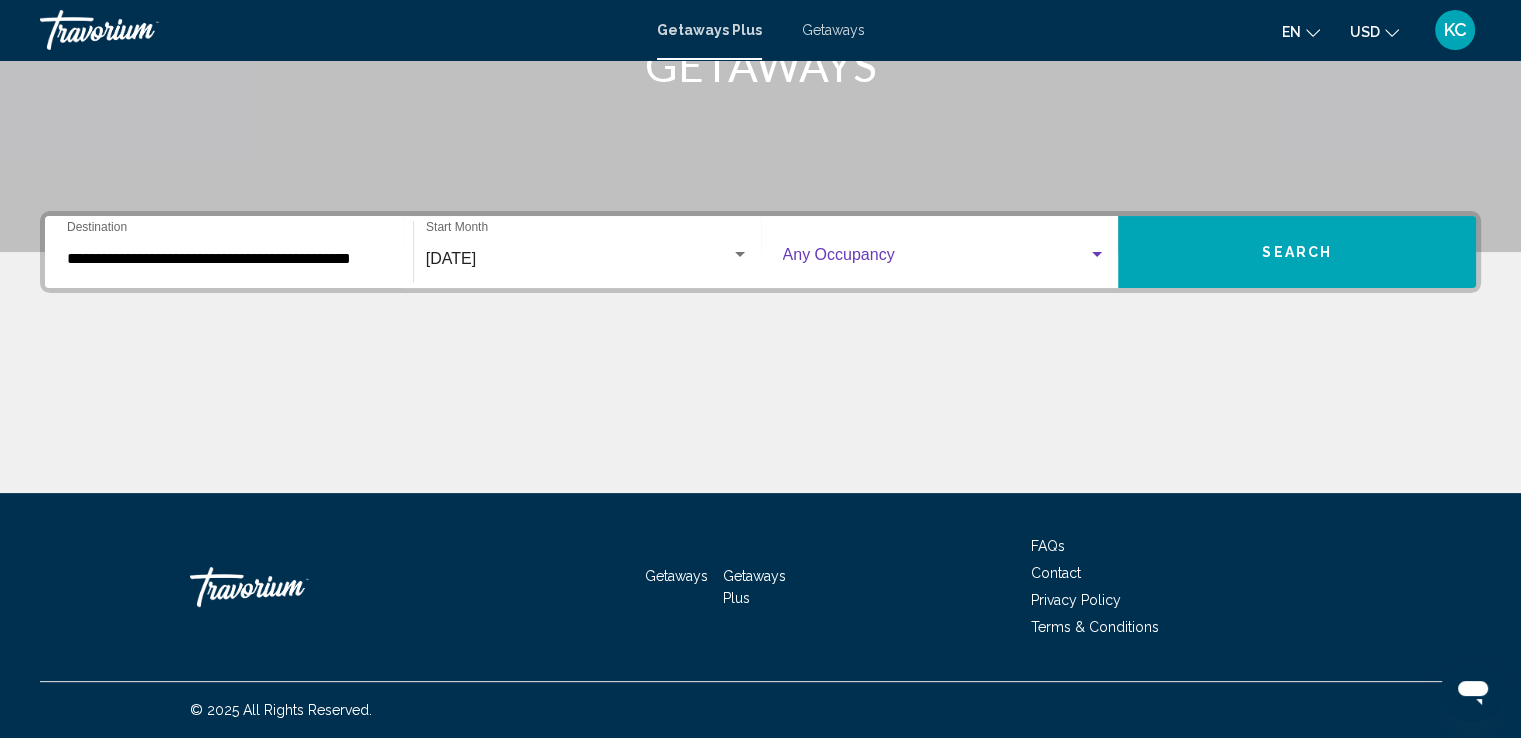 click at bounding box center (1097, 254) 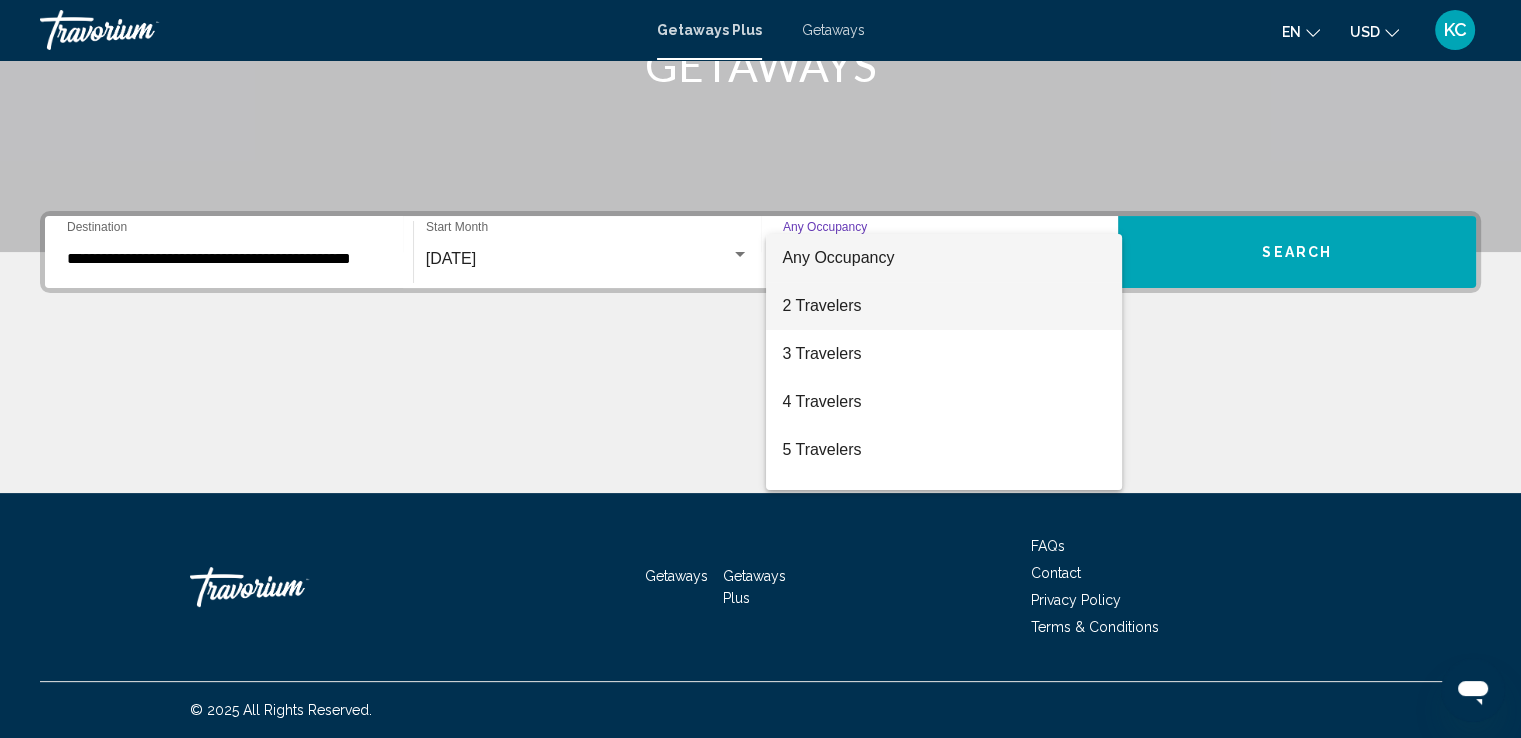 click on "2 Travelers" at bounding box center [944, 306] 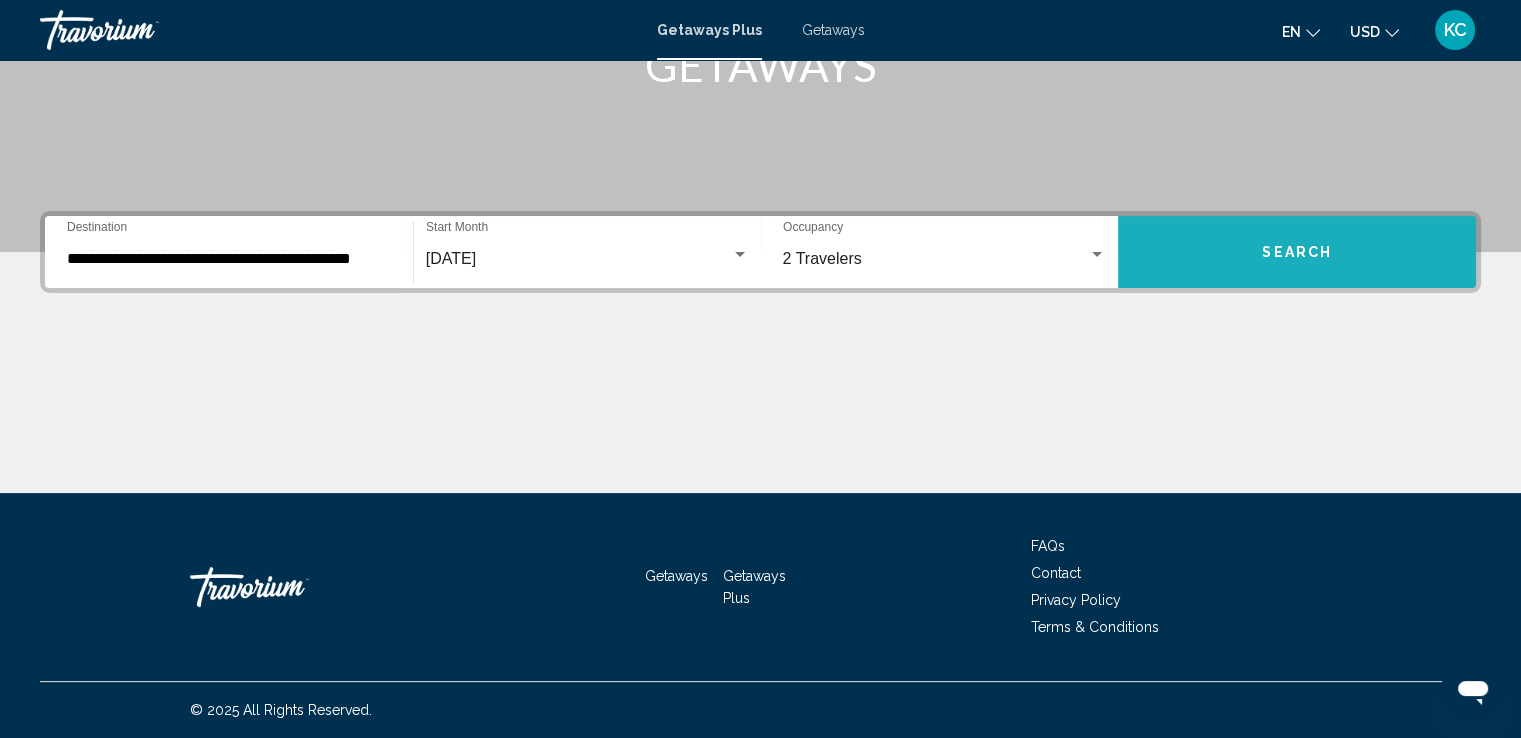 click on "Search" at bounding box center [1297, 253] 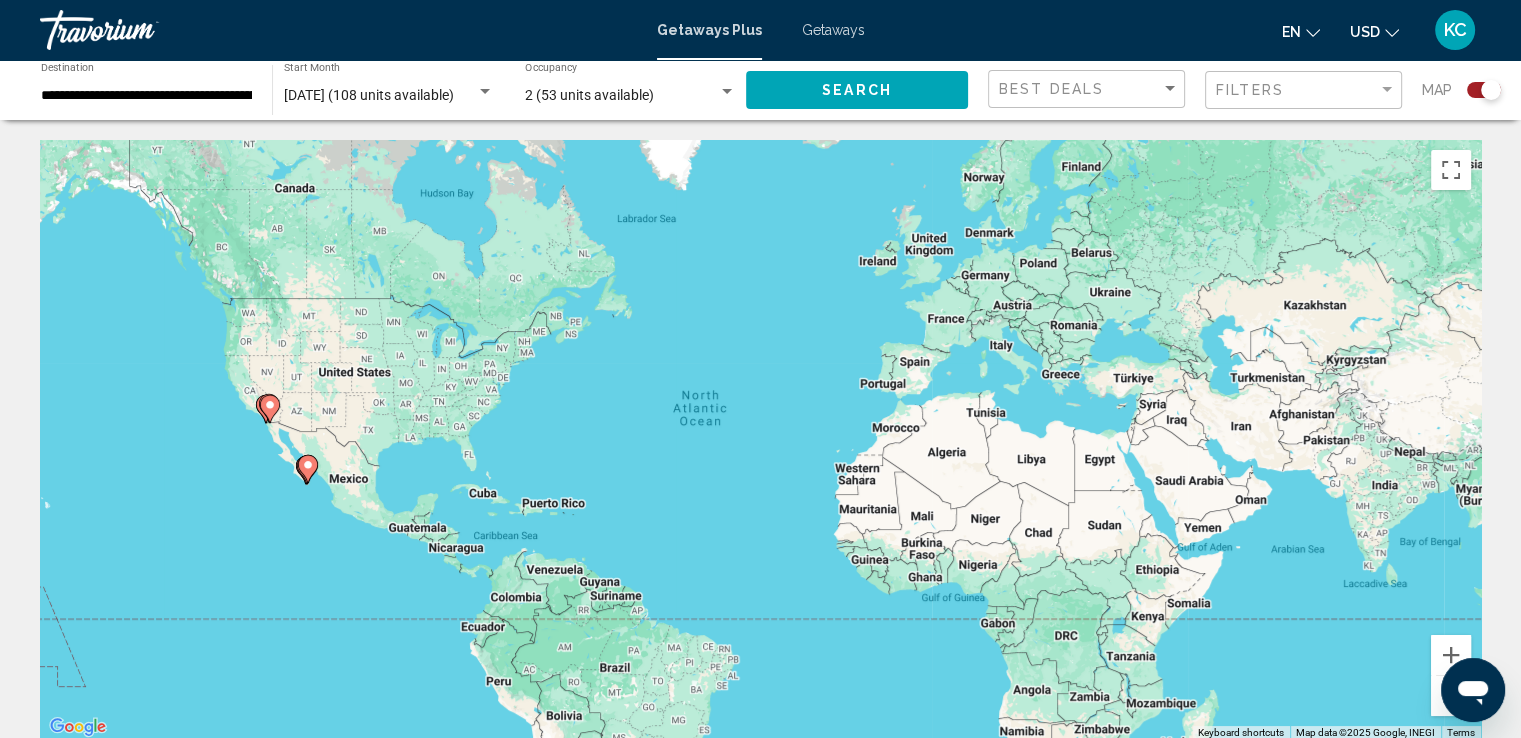 click 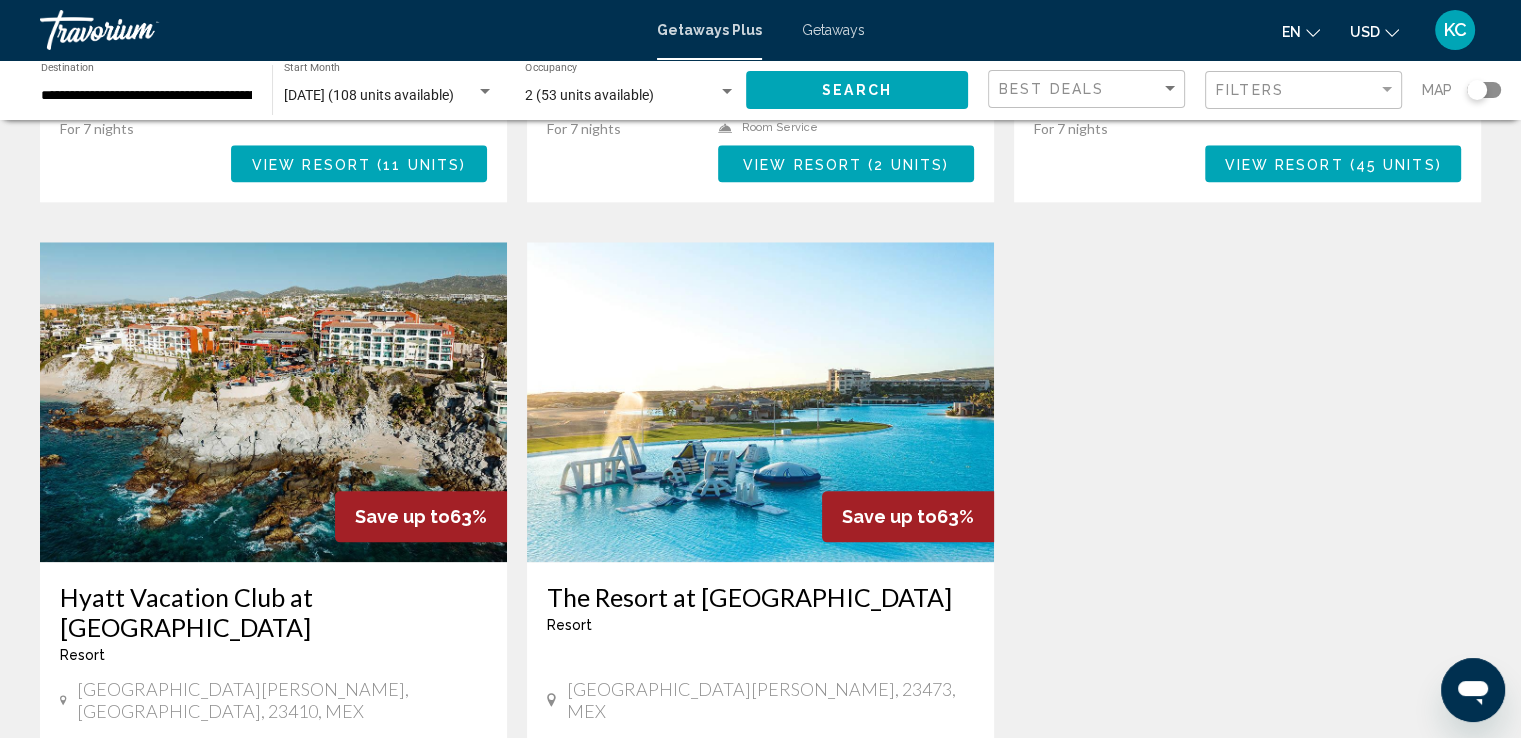 scroll, scrollTop: 2094, scrollLeft: 0, axis: vertical 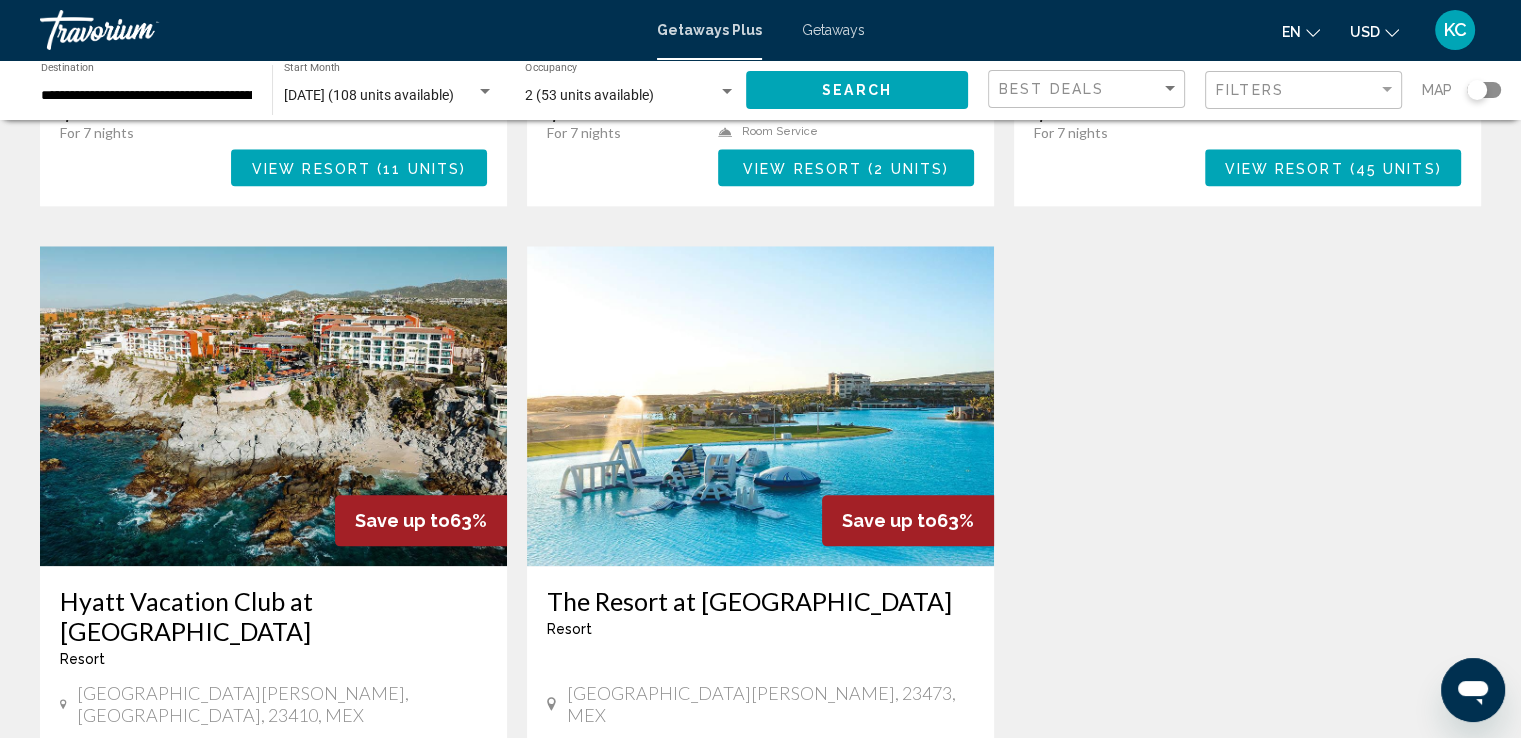 click on "View Resort" at bounding box center (808, 863) 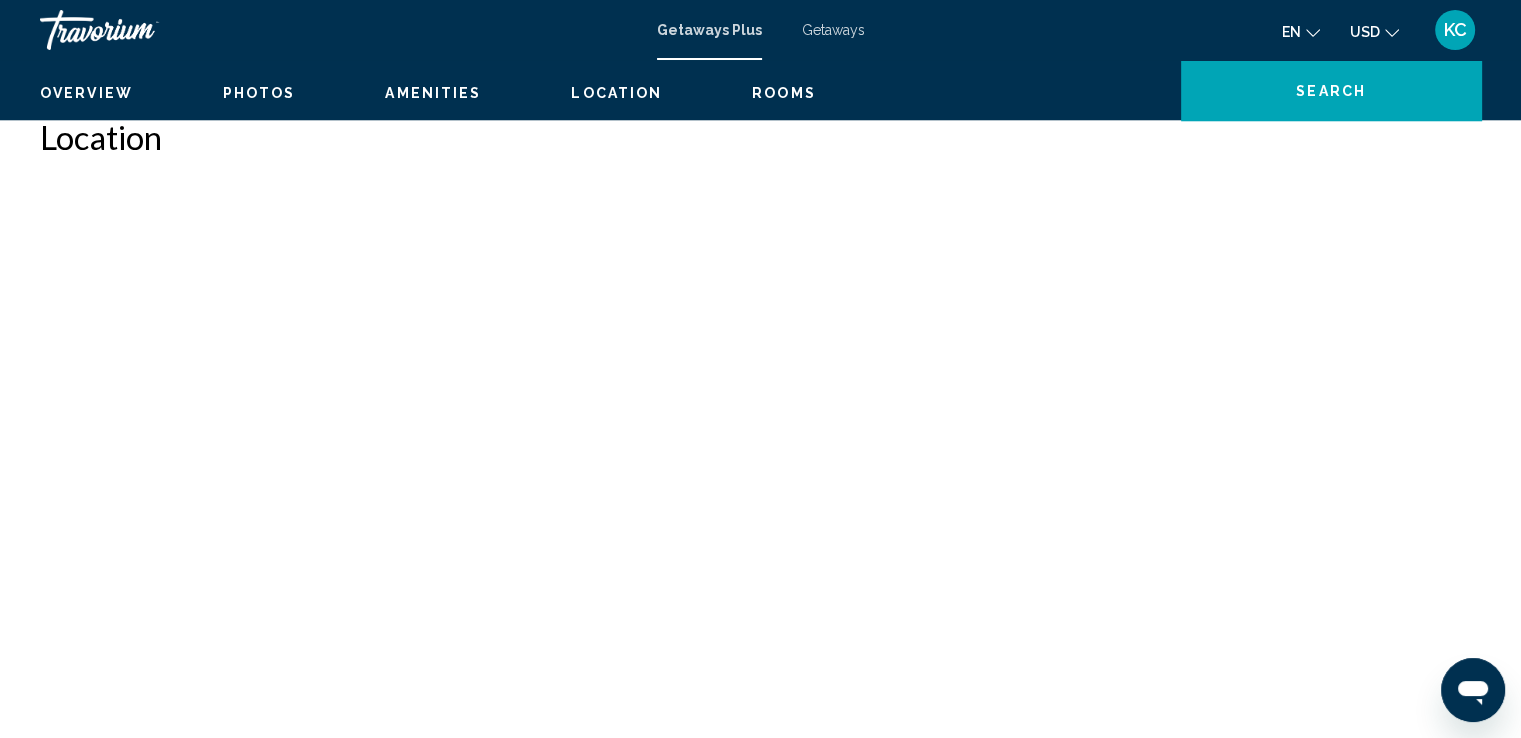 scroll, scrollTop: 0, scrollLeft: 0, axis: both 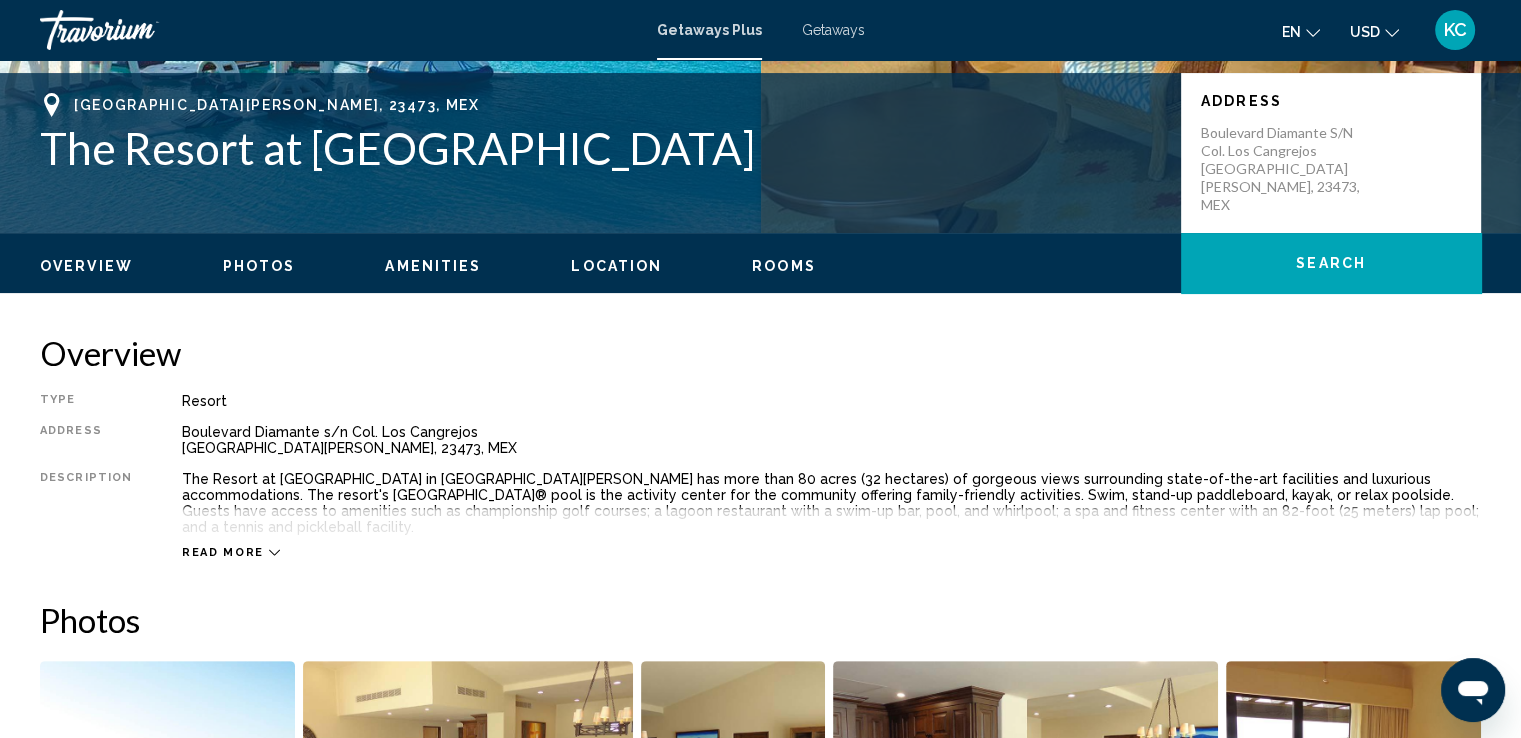 click on "Read more" at bounding box center (223, 552) 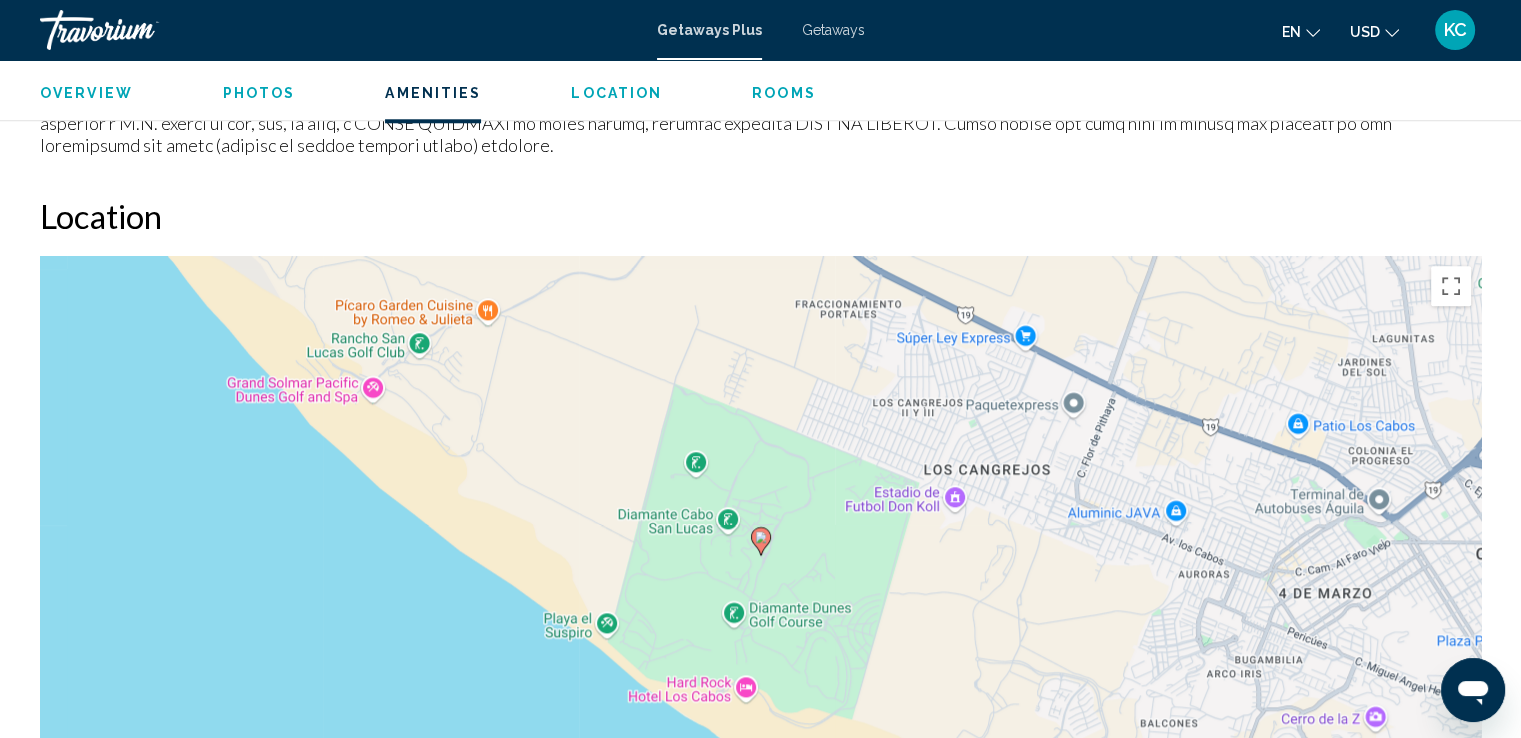 scroll, scrollTop: 2011, scrollLeft: 0, axis: vertical 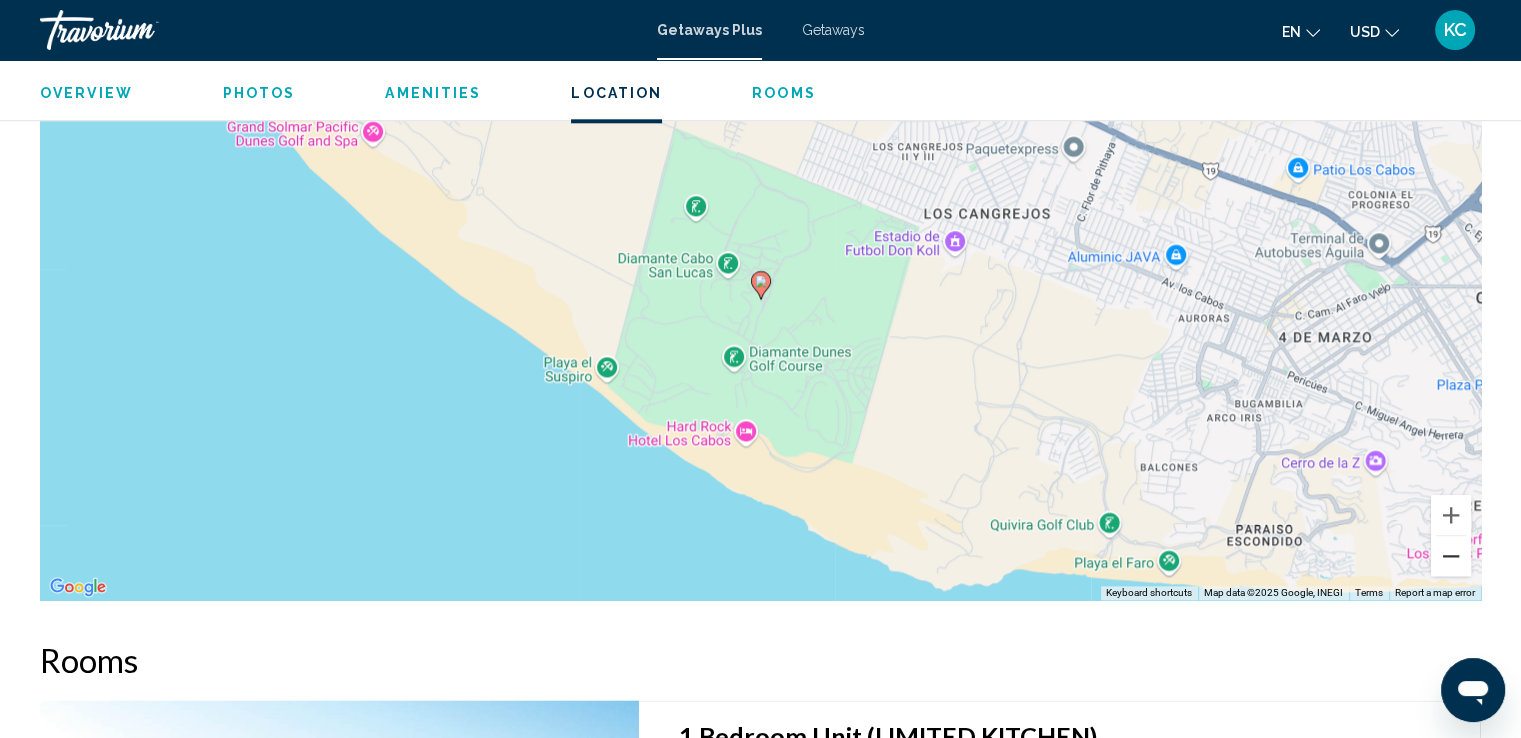 click at bounding box center (1451, 556) 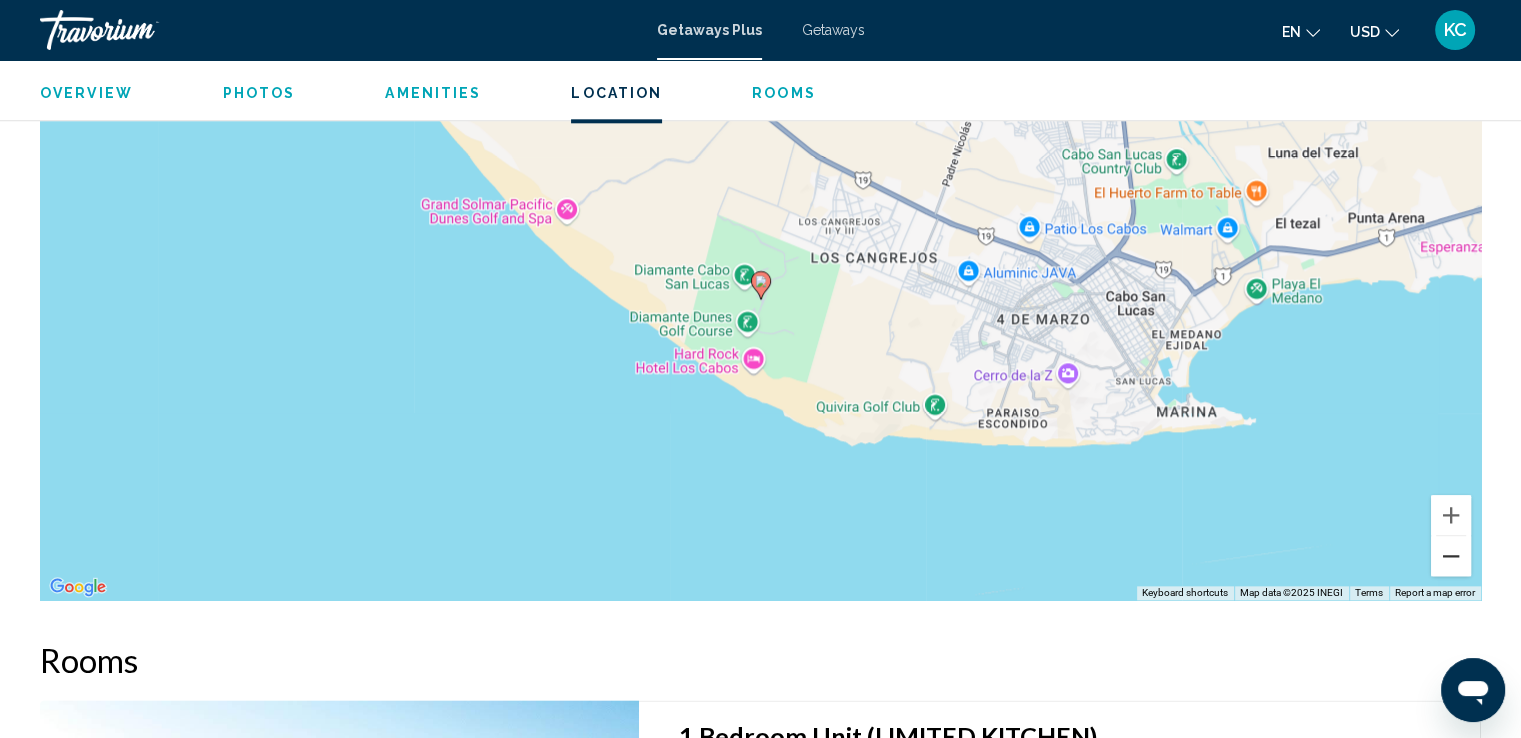 click at bounding box center [1451, 556] 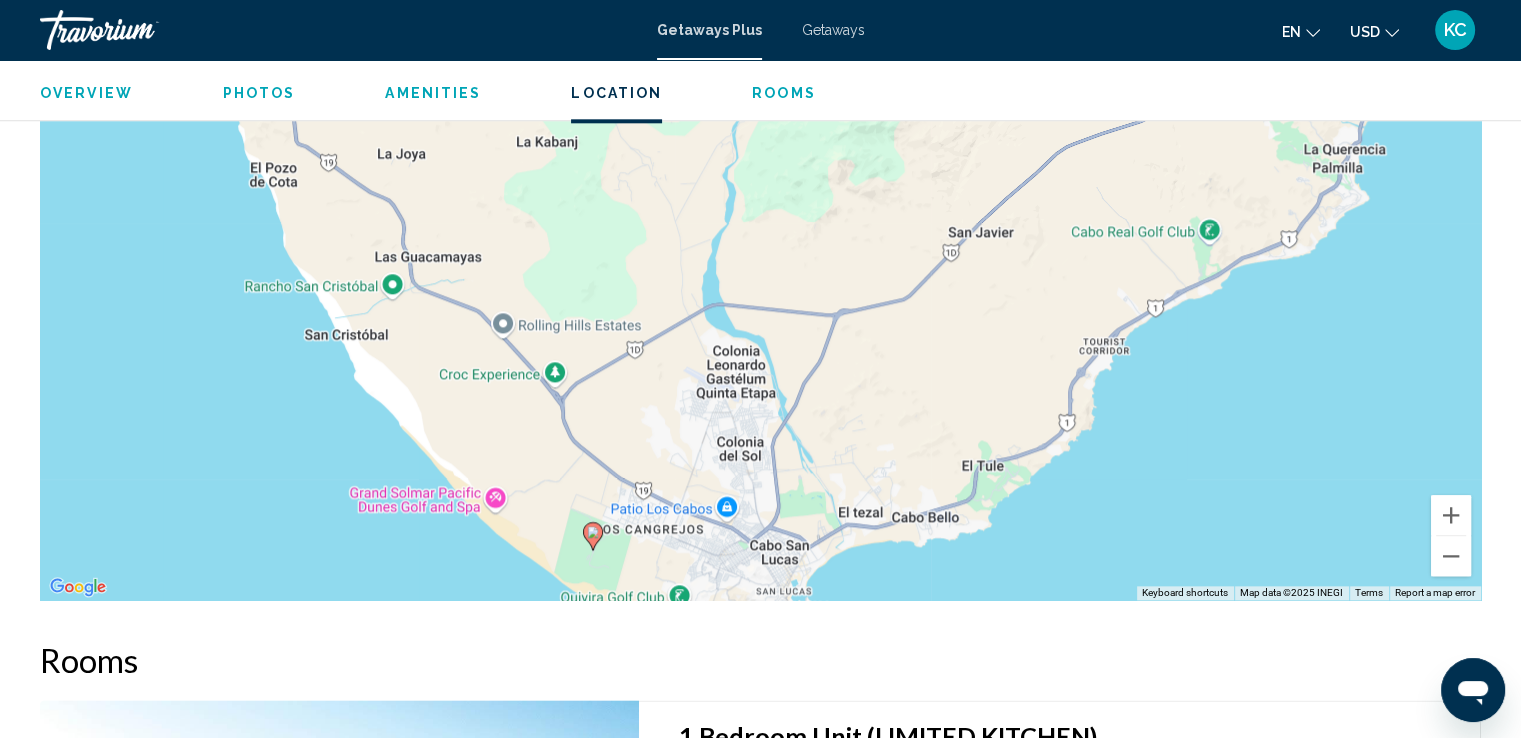 drag, startPoint x: 953, startPoint y: 224, endPoint x: 784, endPoint y: 476, distance: 303.42215 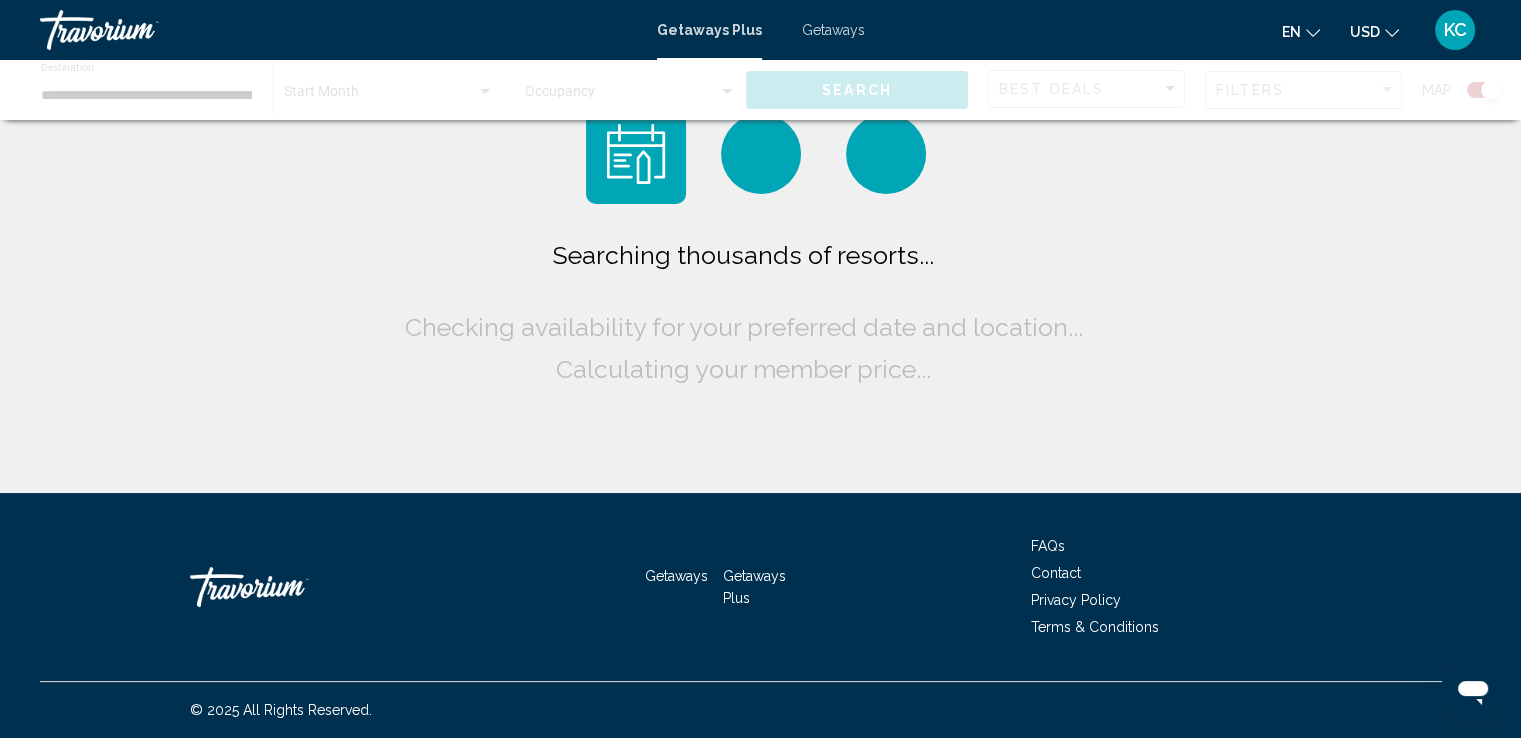 scroll, scrollTop: 0, scrollLeft: 0, axis: both 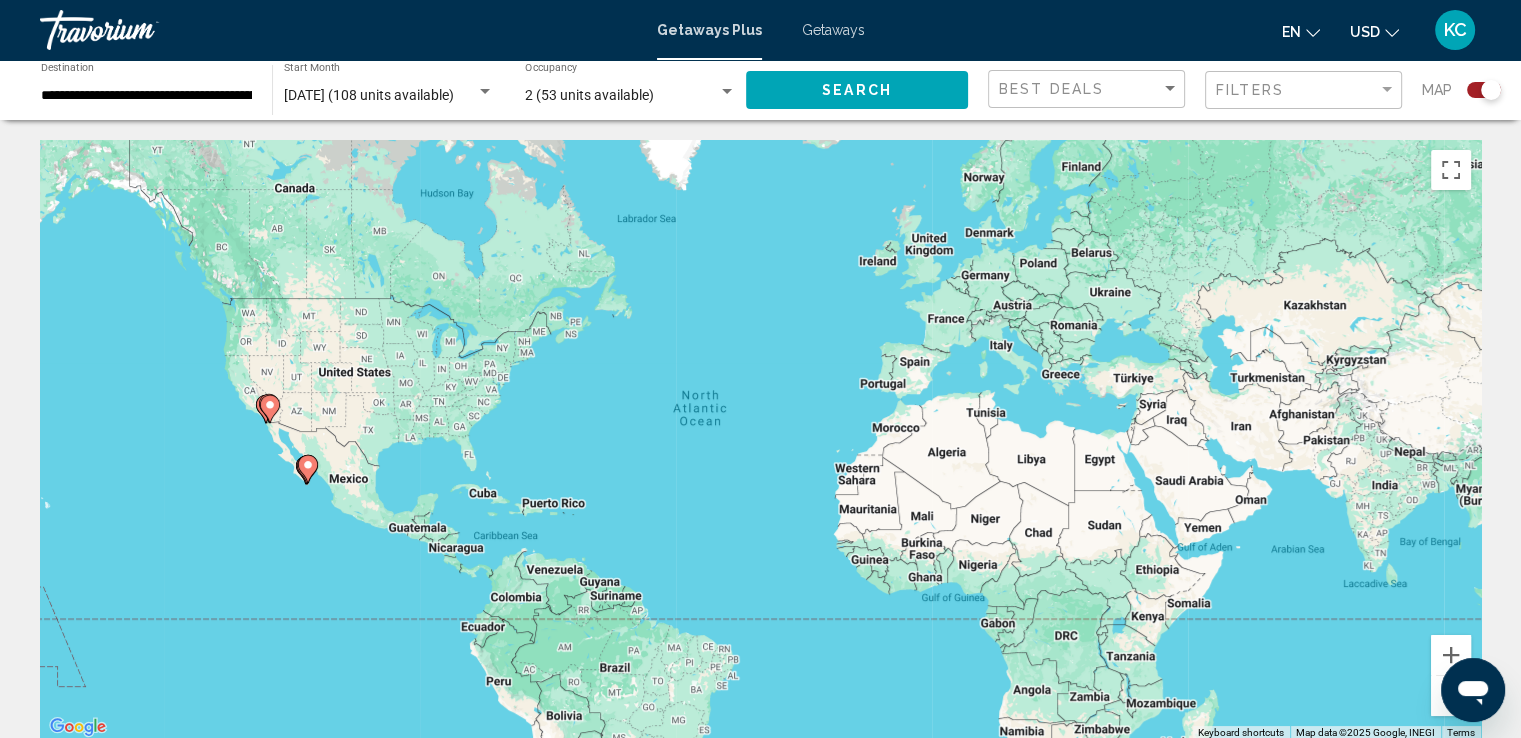 click 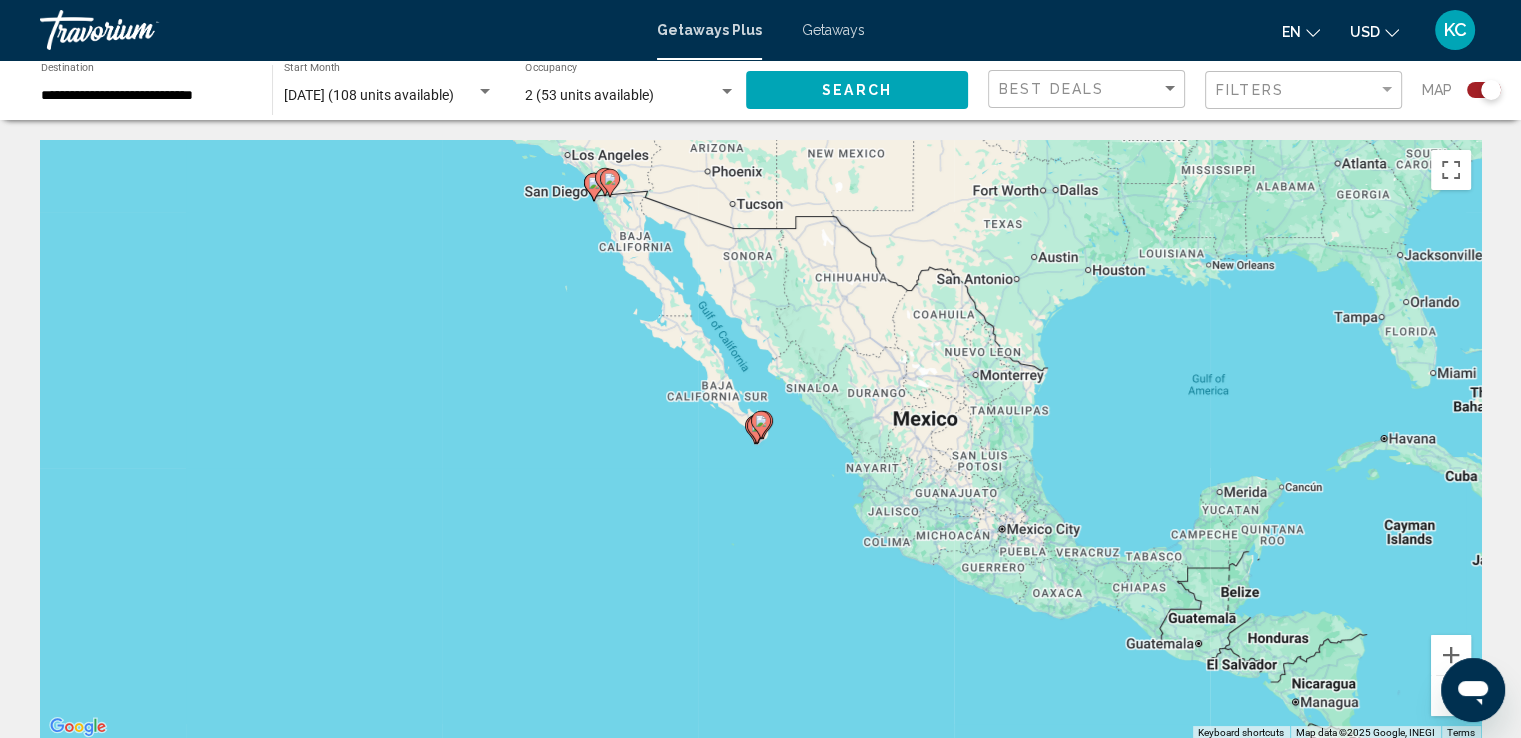 click 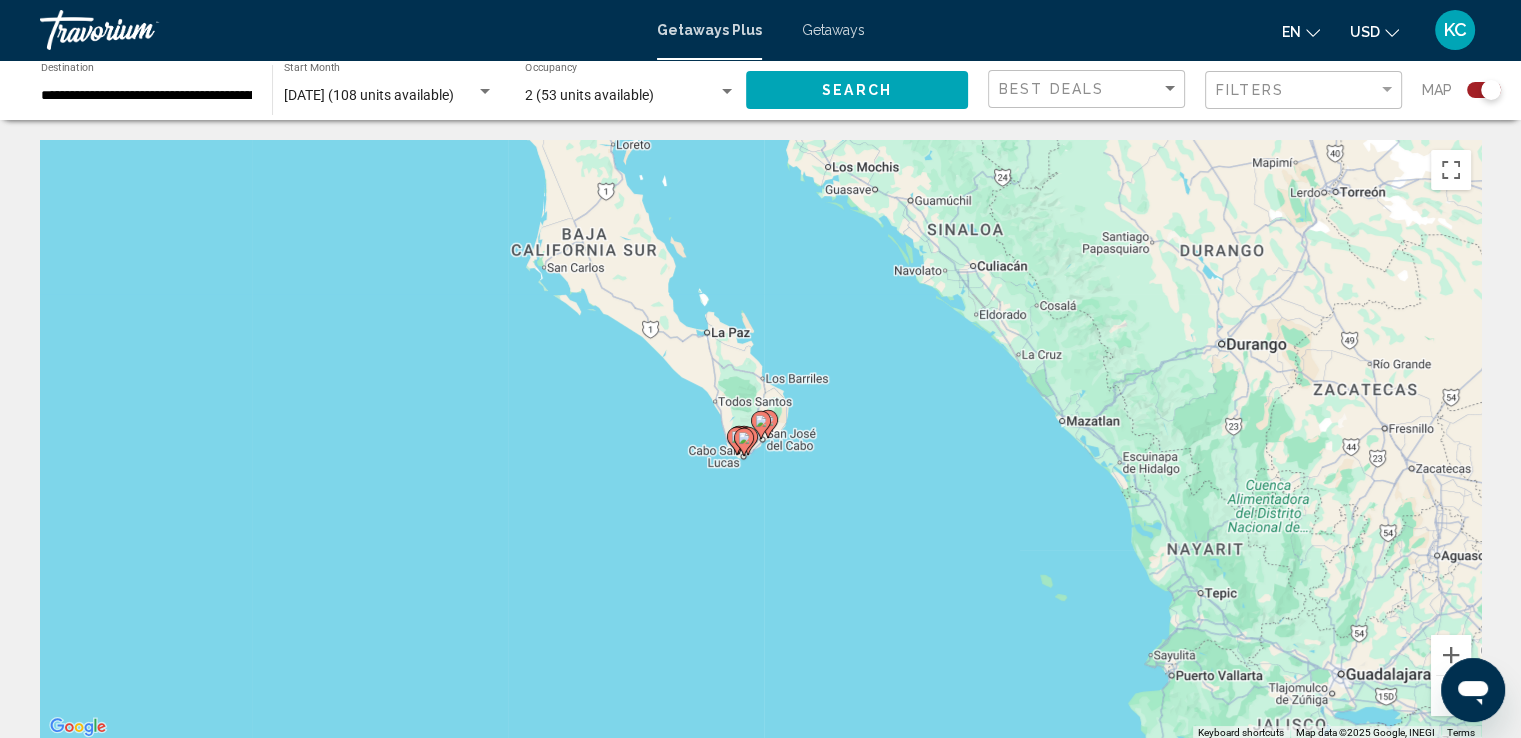 click 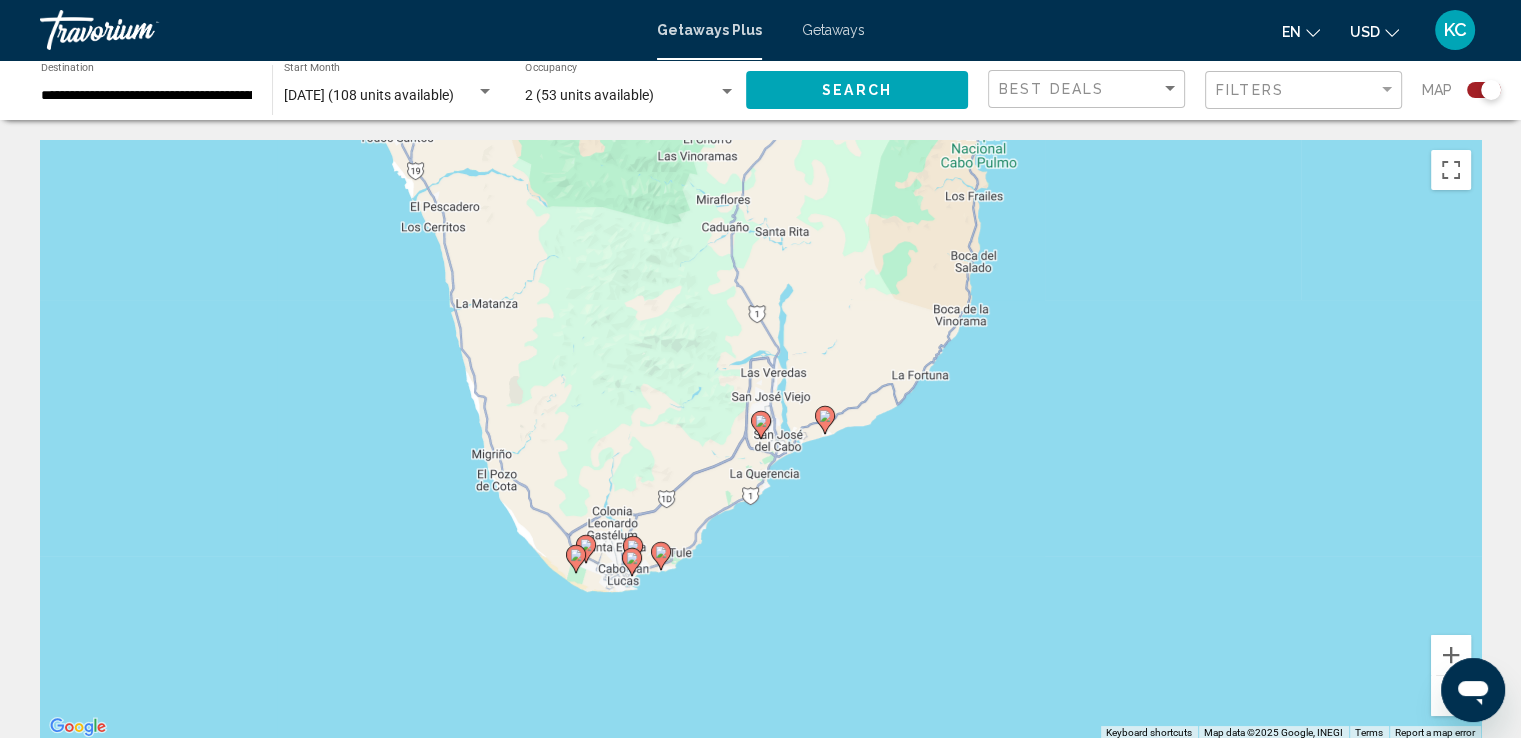 click 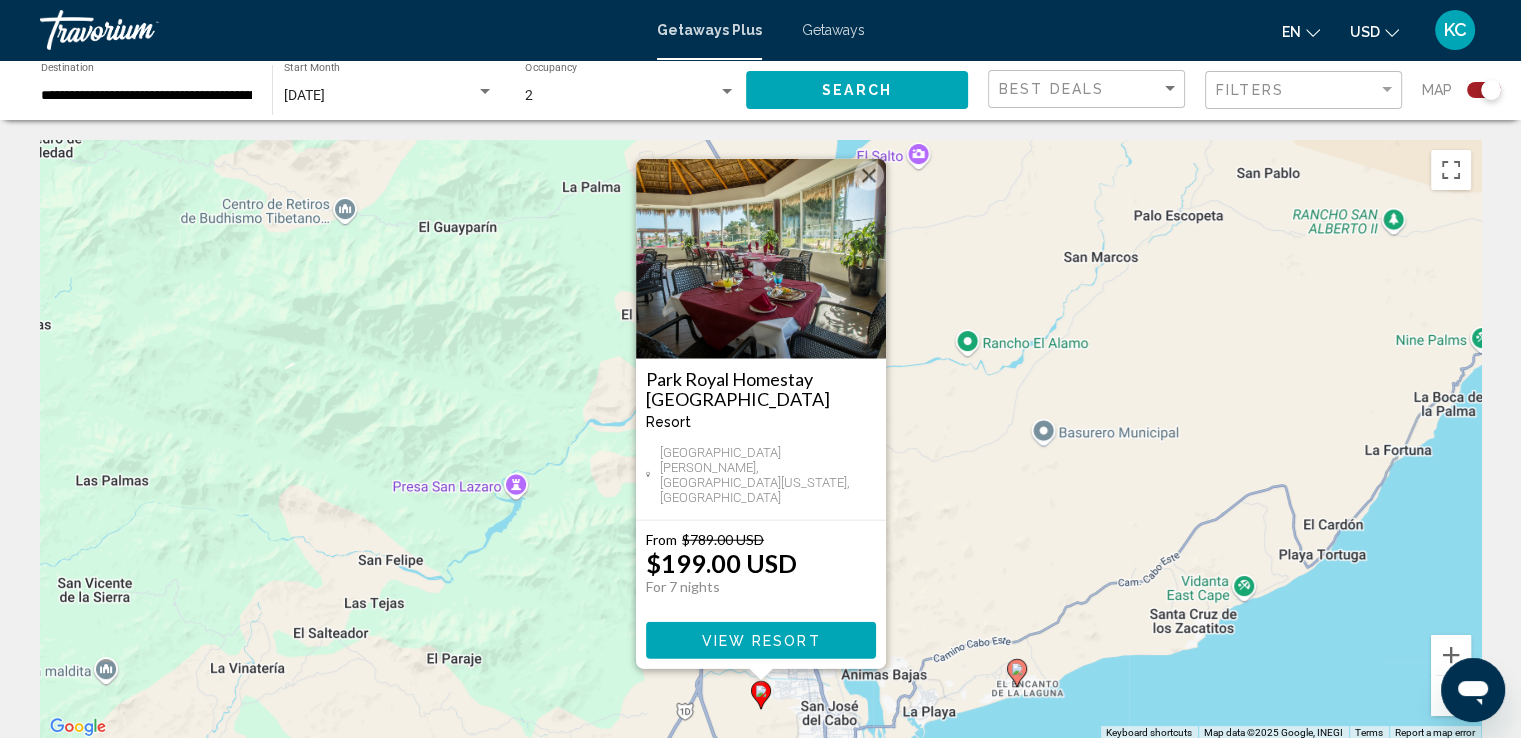 click on "To navigate, press the arrow keys. To activate drag with keyboard, press Alt + Enter. Once in keyboard drag state, use the arrow keys to move the marker. To complete the drag, press the Enter key. To cancel, press Escape.  Park Royal Homestay [GEOGRAPHIC_DATA]  -  This is an adults only resort
[GEOGRAPHIC_DATA][PERSON_NAME], [GEOGRAPHIC_DATA][US_STATE], [GEOGRAPHIC_DATA] From $789.00 USD $199.00 USD For 7 nights You save  $590.00 USD  View Resort" at bounding box center [760, 440] 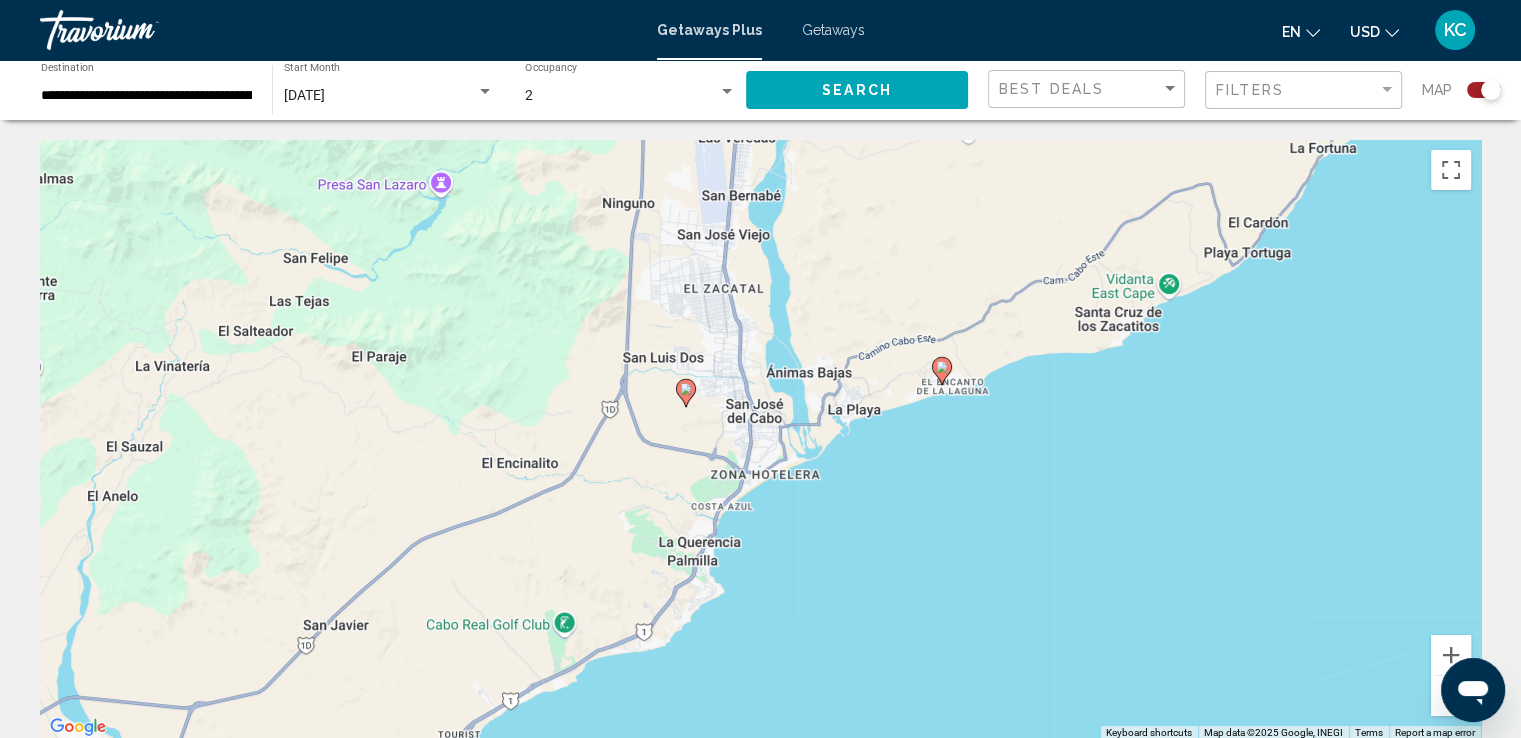 drag, startPoint x: 950, startPoint y: 654, endPoint x: 876, endPoint y: 350, distance: 312.87698 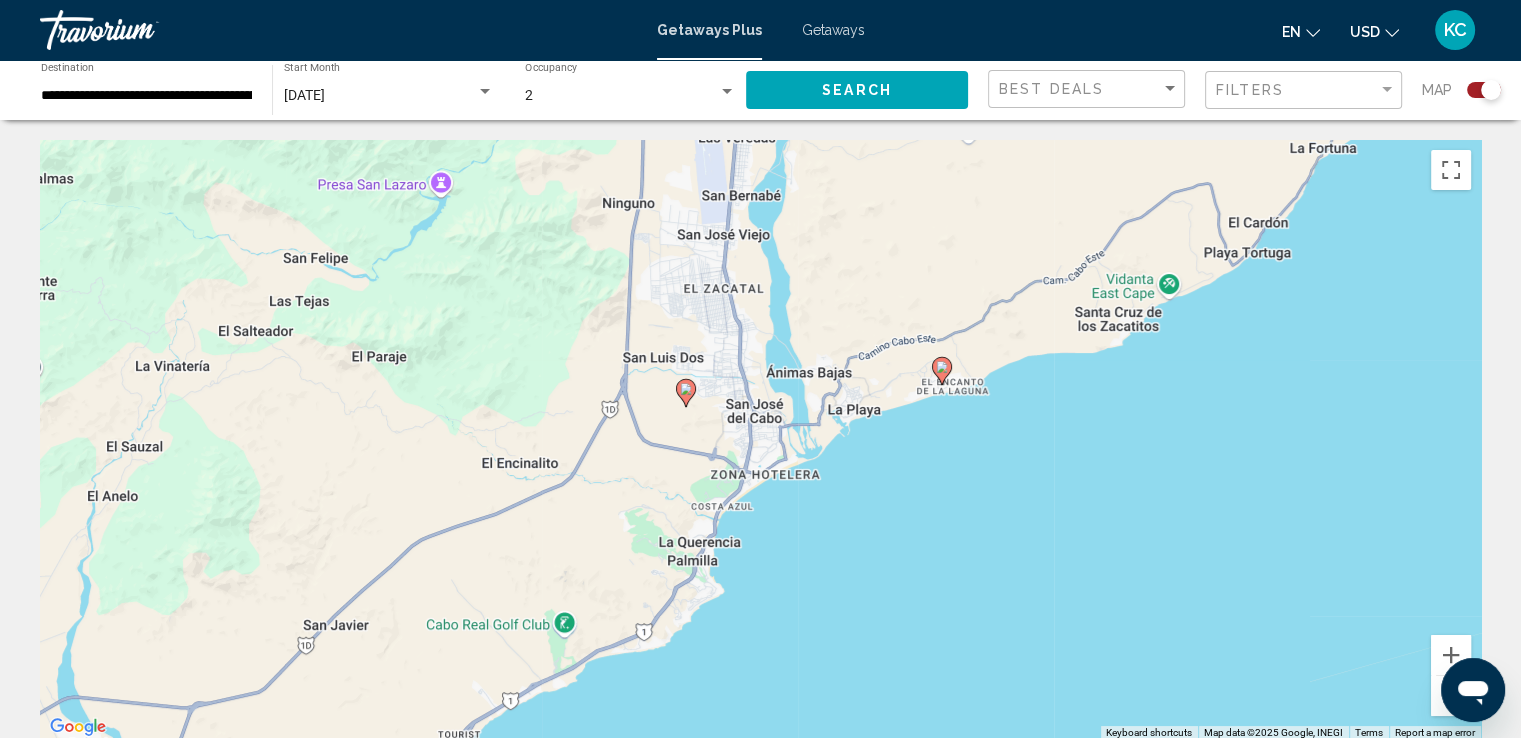click 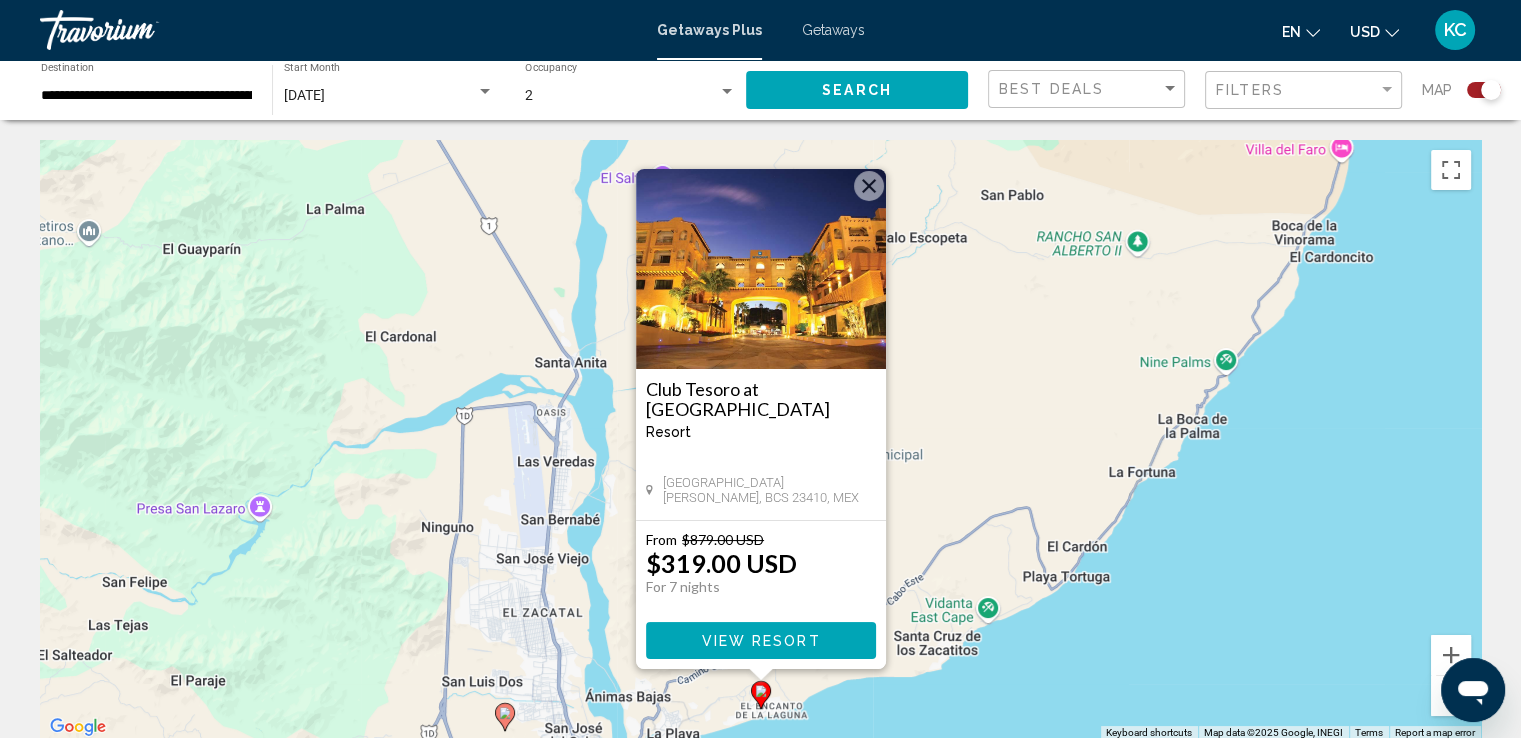 click at bounding box center (869, 186) 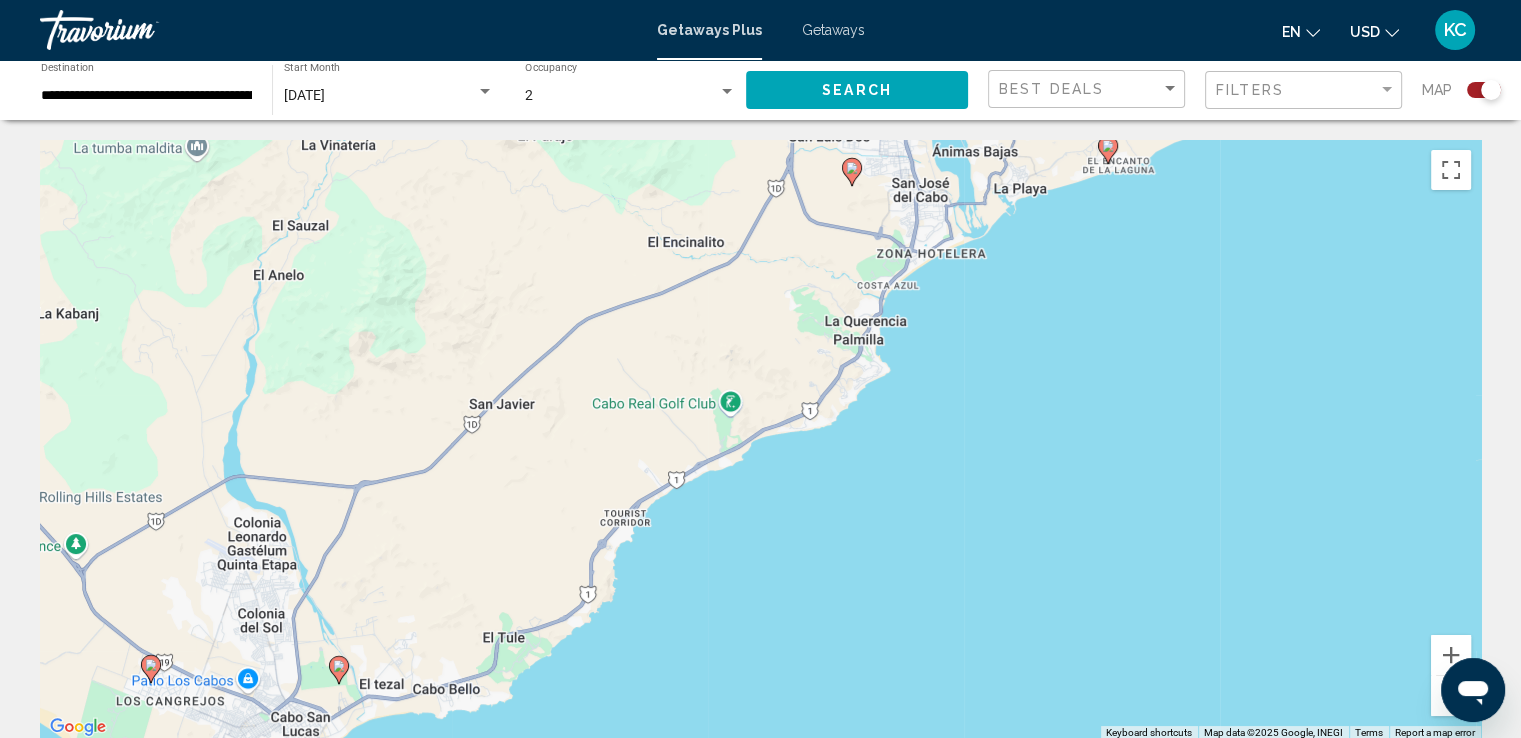 drag, startPoint x: 648, startPoint y: 631, endPoint x: 992, endPoint y: 78, distance: 651.26416 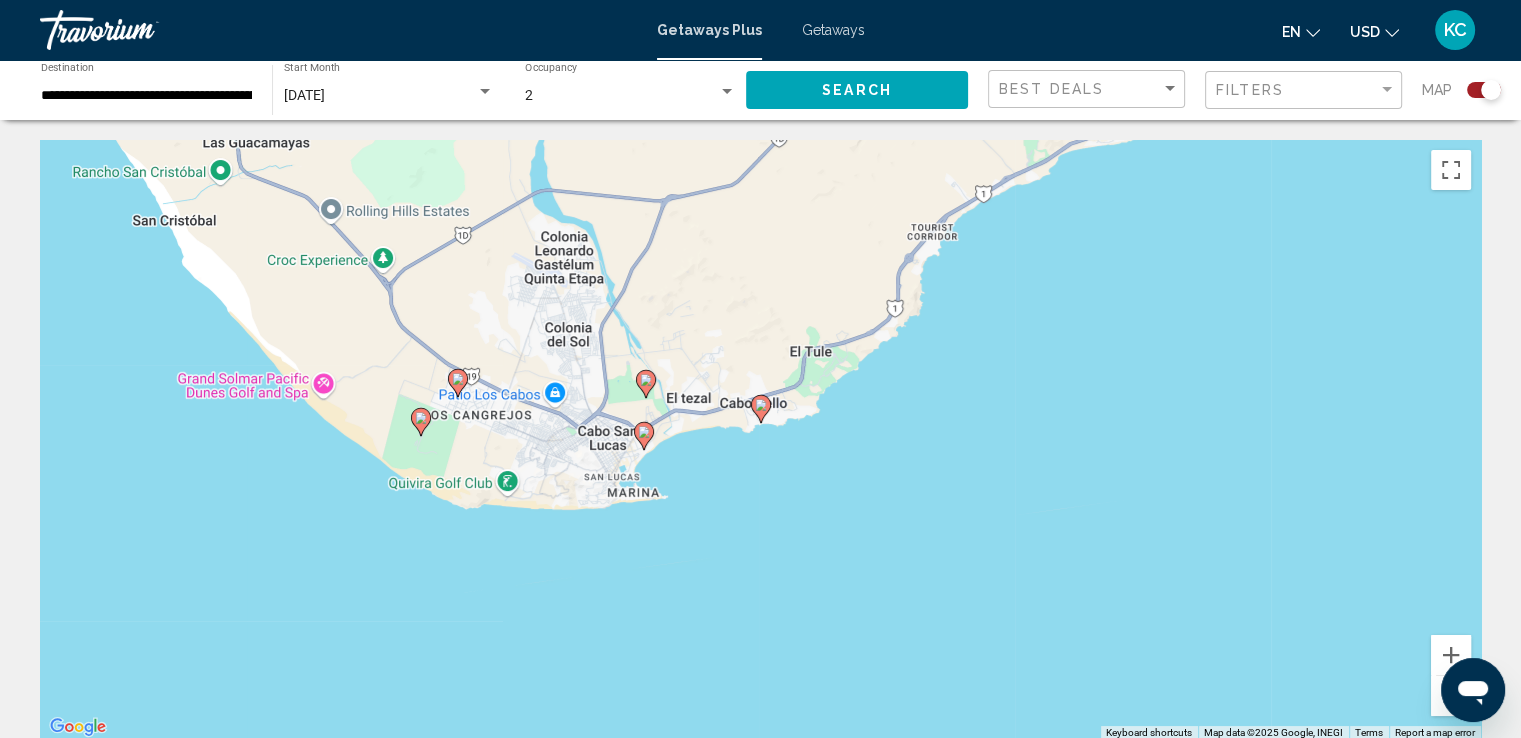 drag, startPoint x: 536, startPoint y: 689, endPoint x: 852, endPoint y: 420, distance: 414.99036 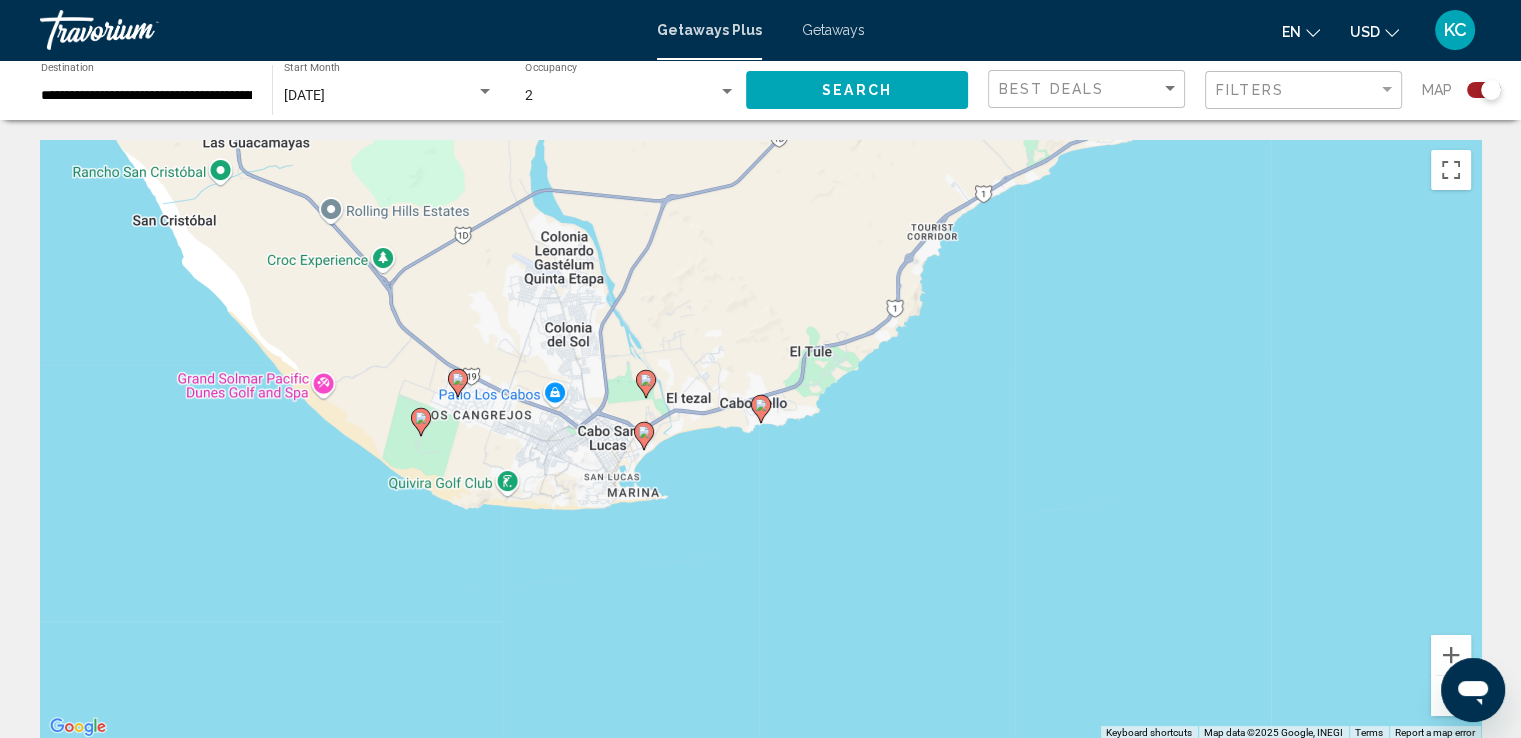 click 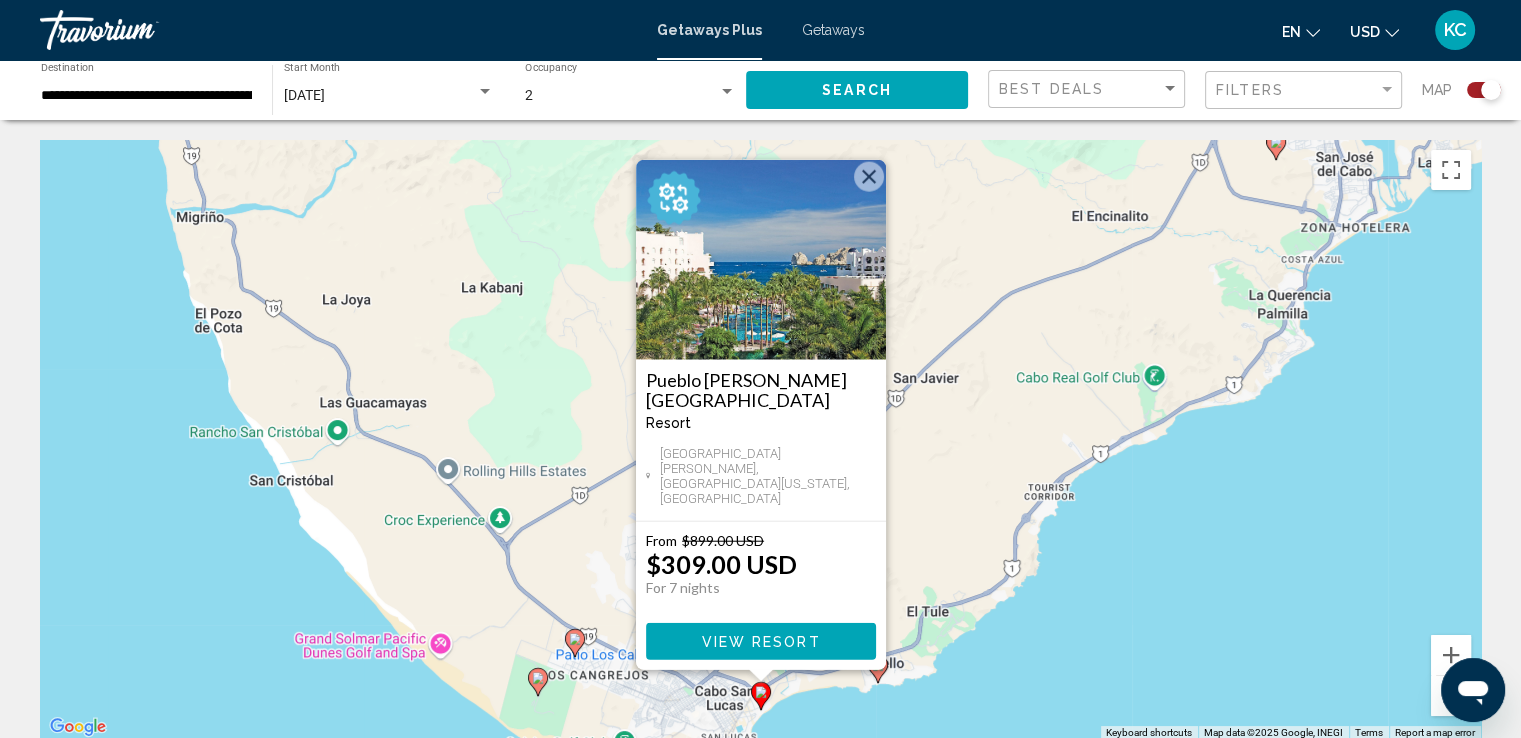 click on "To navigate, press the arrow keys. To activate drag with keyboard, press Alt + Enter. Once in keyboard drag state, use the arrow keys to move the marker. To complete the drag, press the Enter key. To cancel, press Escape.  [GEOGRAPHIC_DATA][PERSON_NAME]  -  This is an adults only resort
[GEOGRAPHIC_DATA][PERSON_NAME], [GEOGRAPHIC_DATA][US_STATE], [GEOGRAPHIC_DATA] From $899.00 USD $309.00 USD For 7 nights You save  $590.00 USD  View Resort" at bounding box center [760, 440] 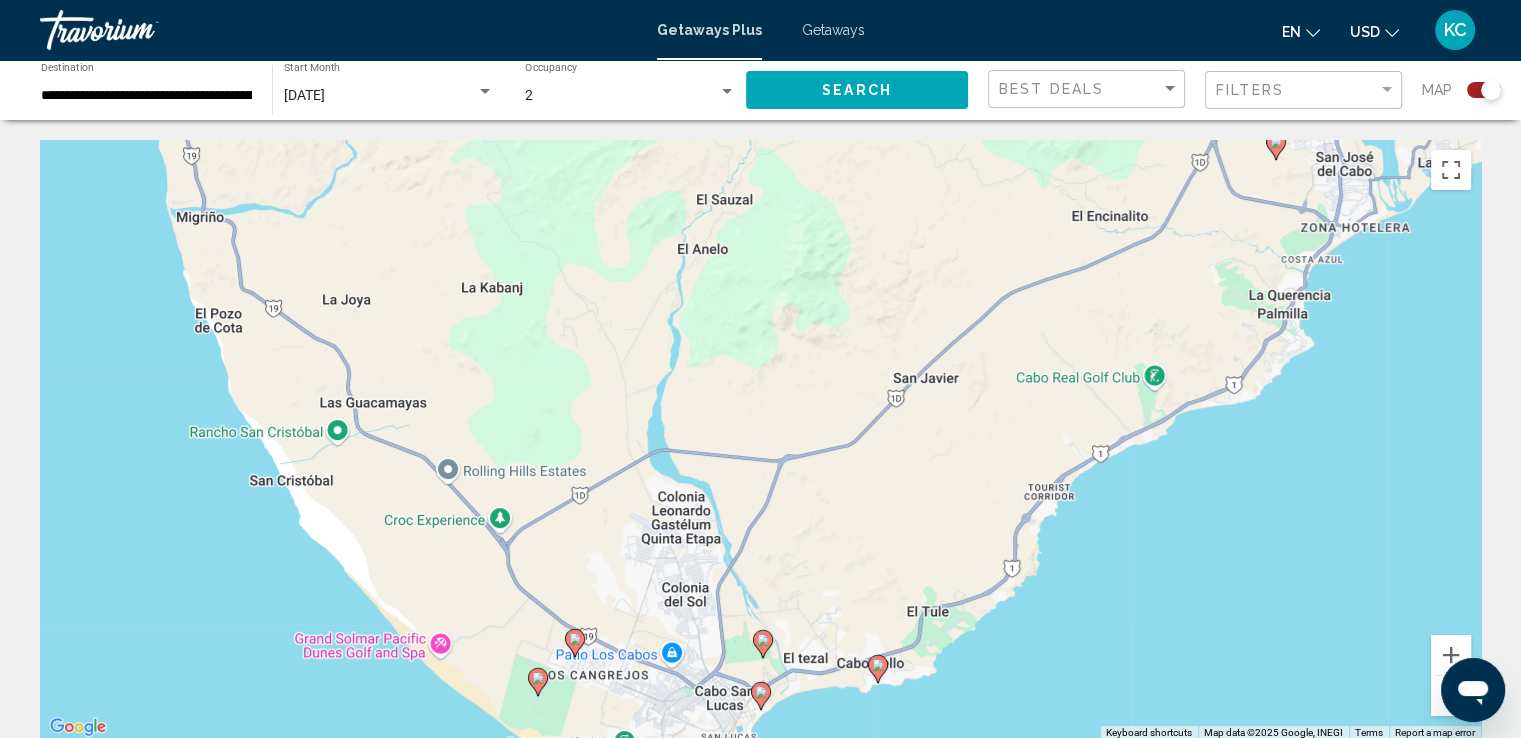 click 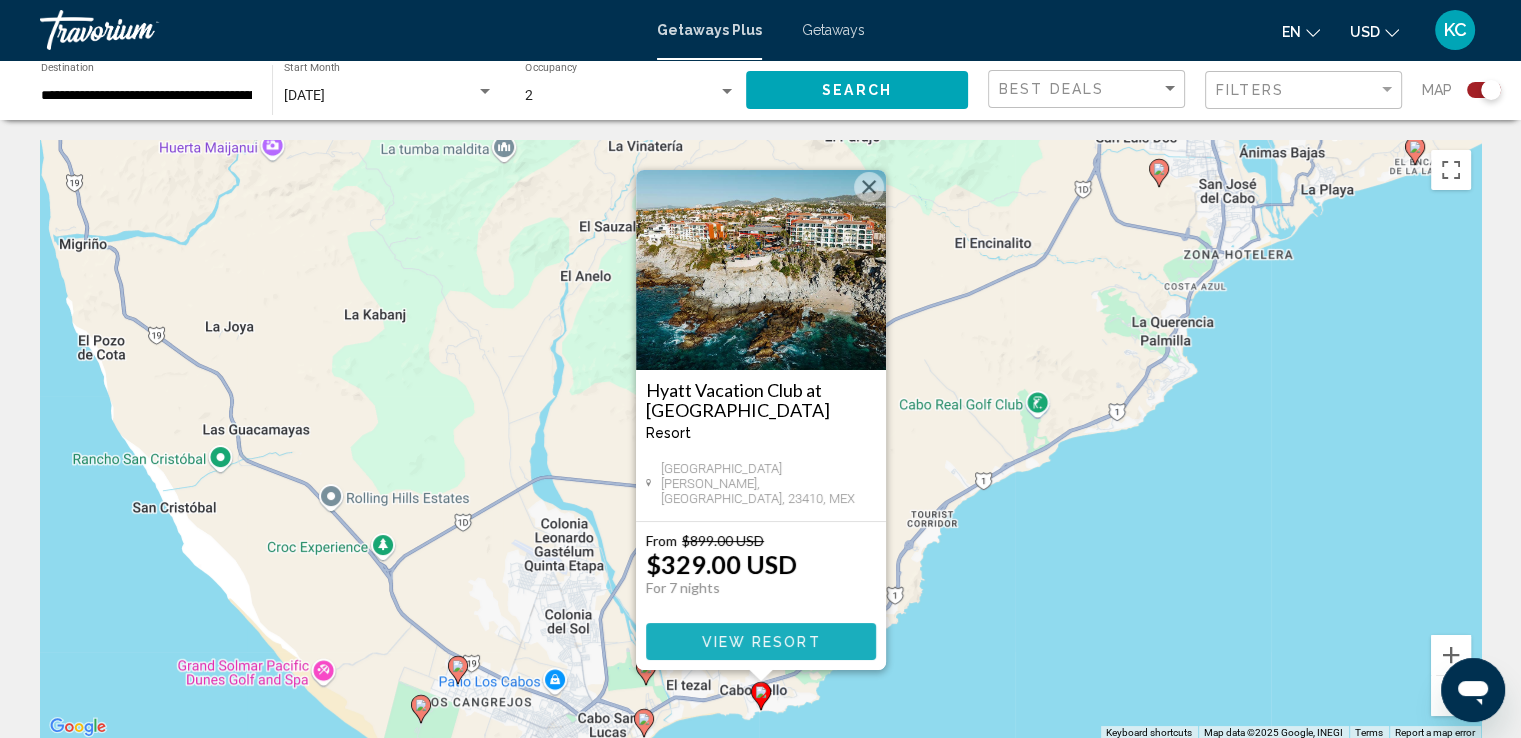 click on "View Resort" at bounding box center (760, 642) 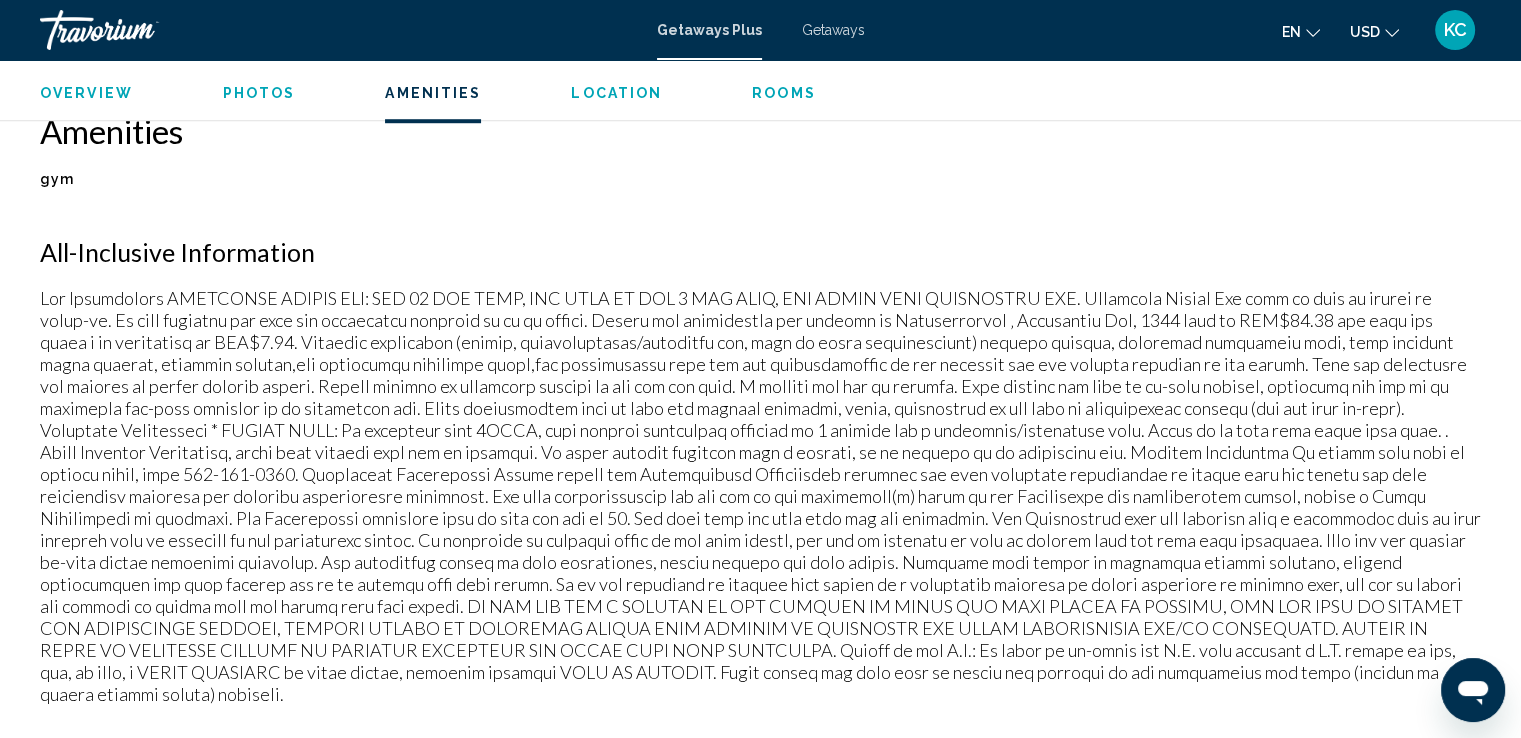 scroll, scrollTop: 1588, scrollLeft: 0, axis: vertical 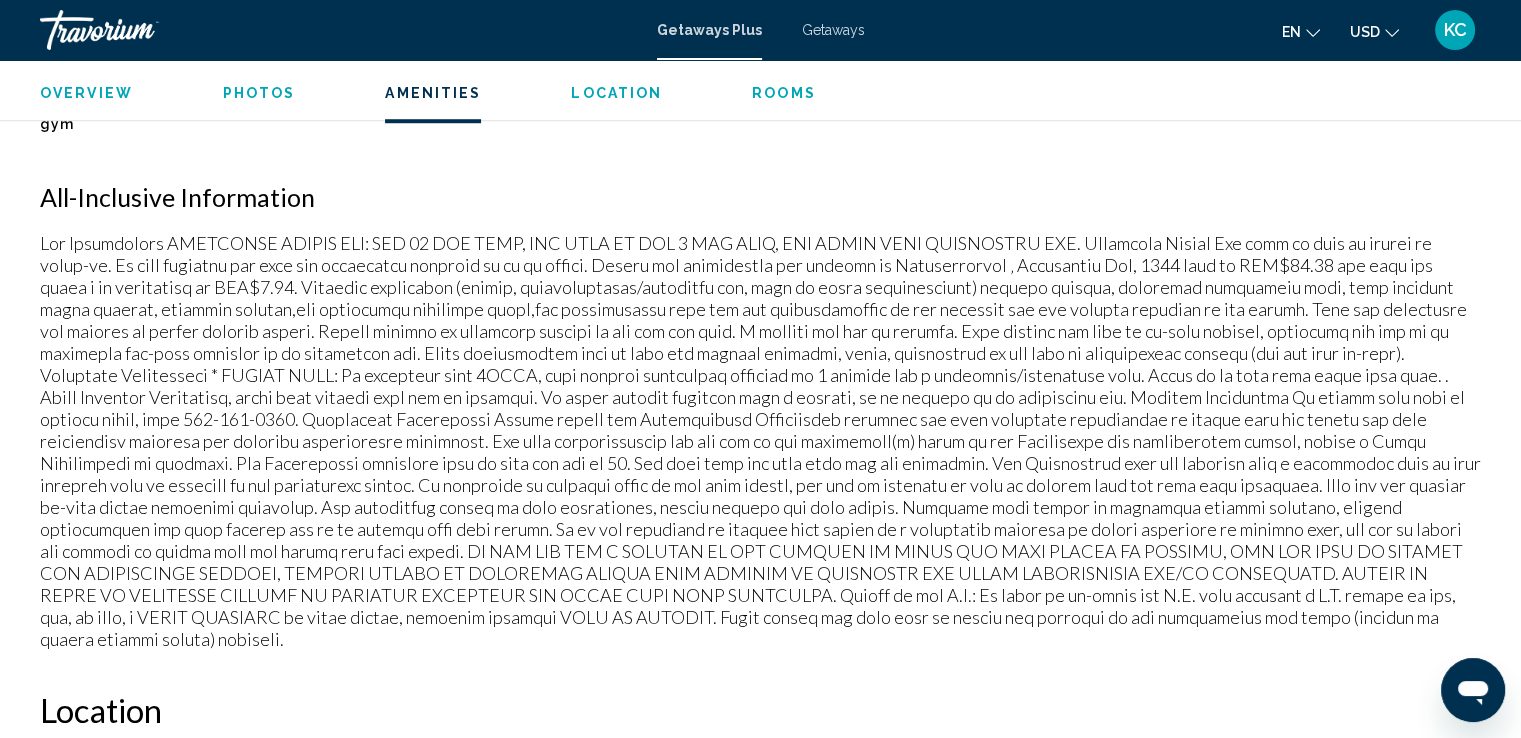 click at bounding box center [760, 441] 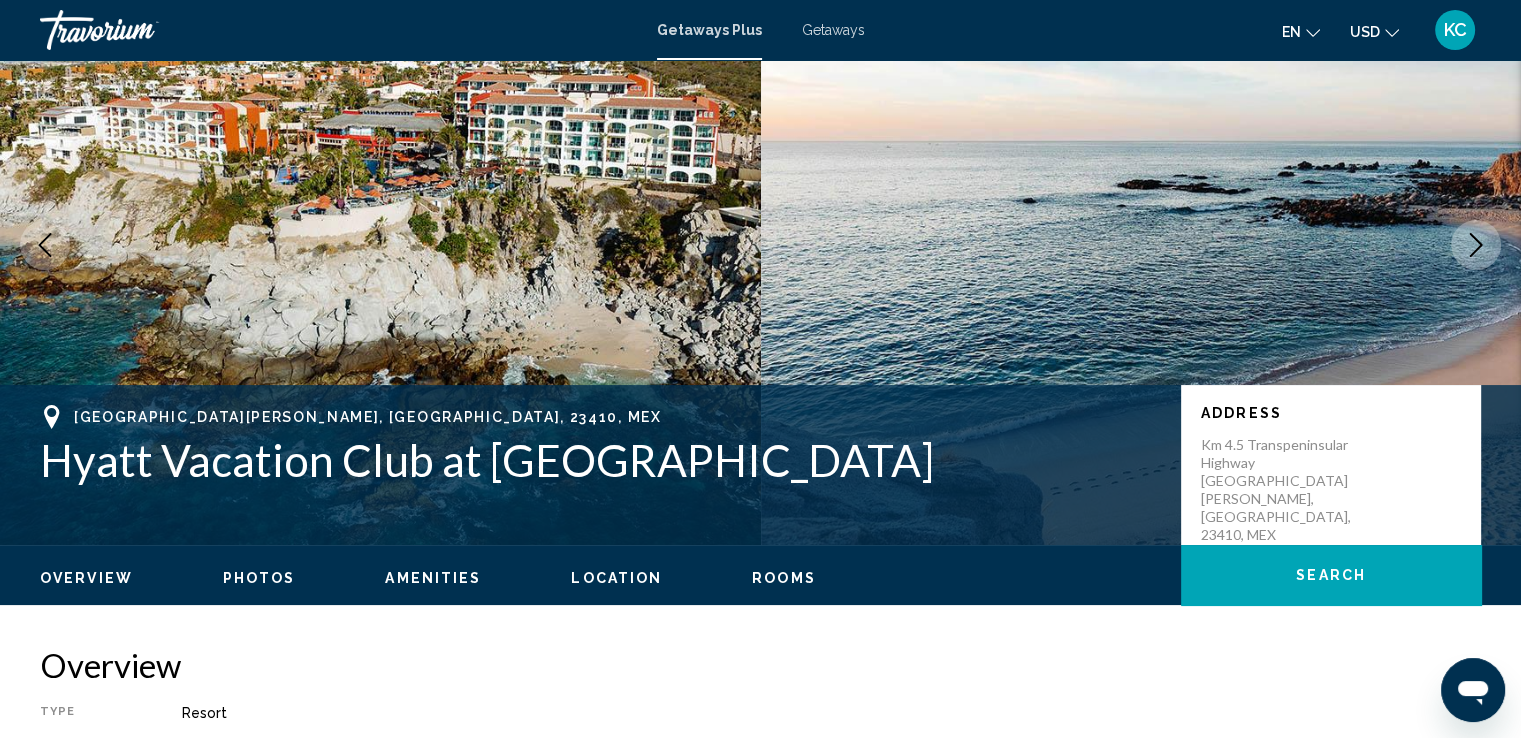 scroll, scrollTop: 0, scrollLeft: 0, axis: both 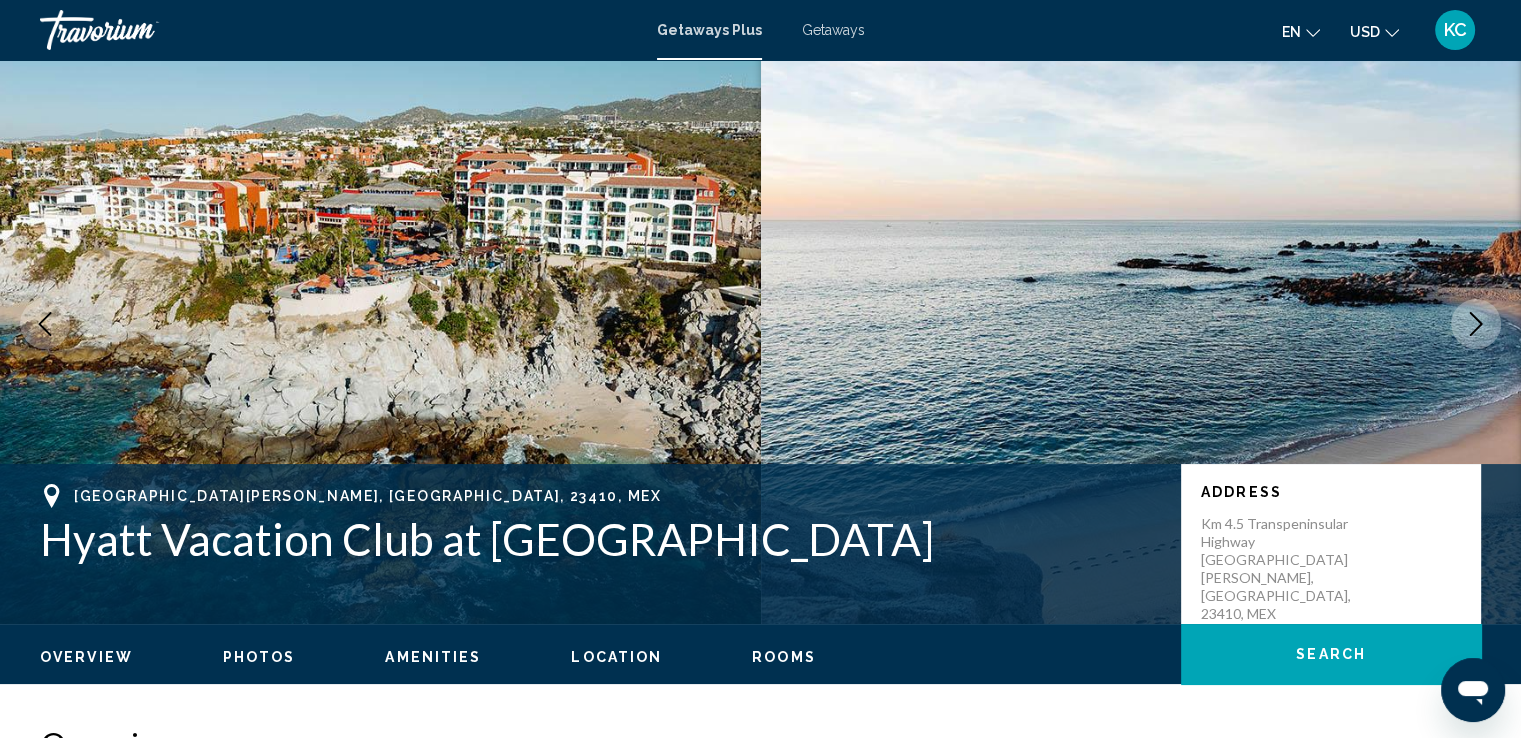 click 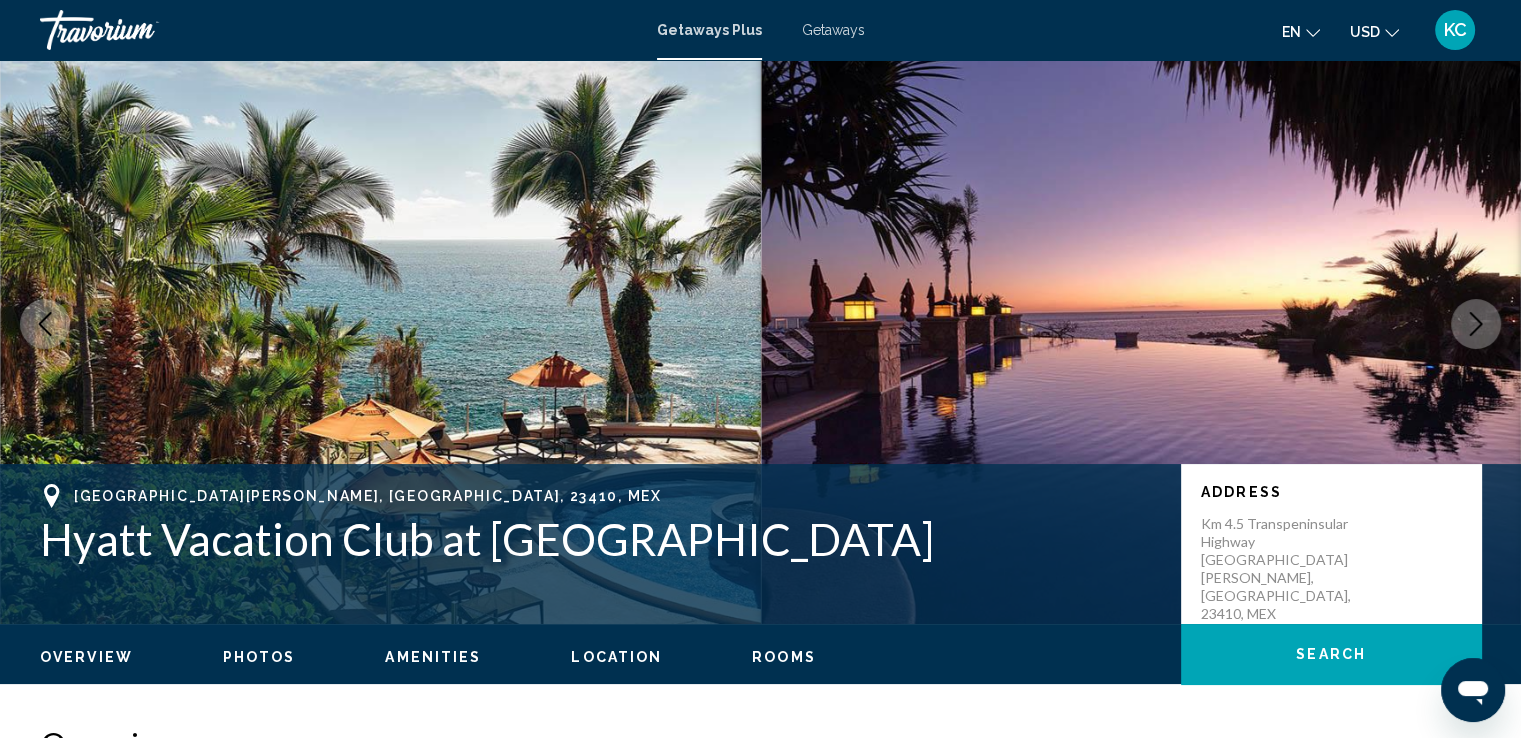 click 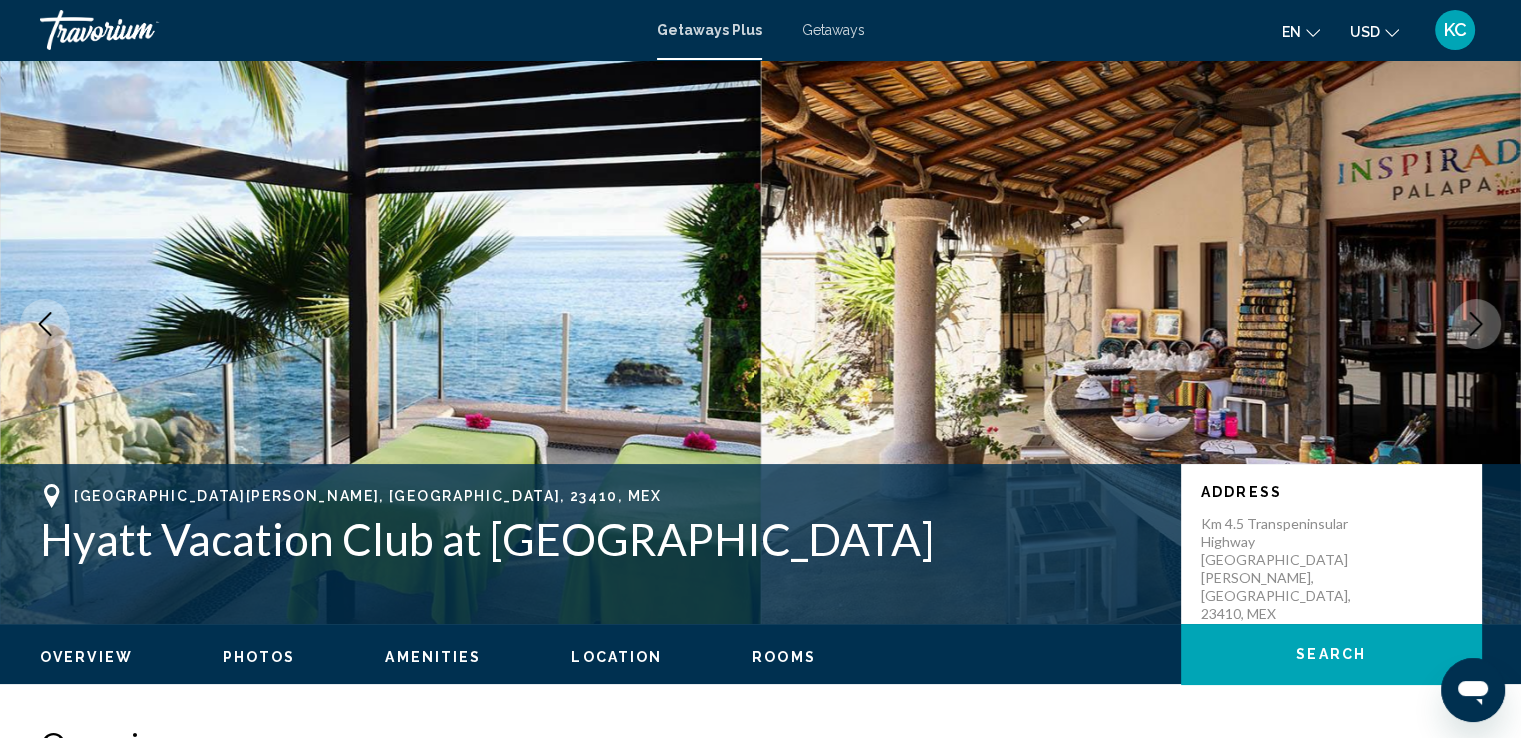 click 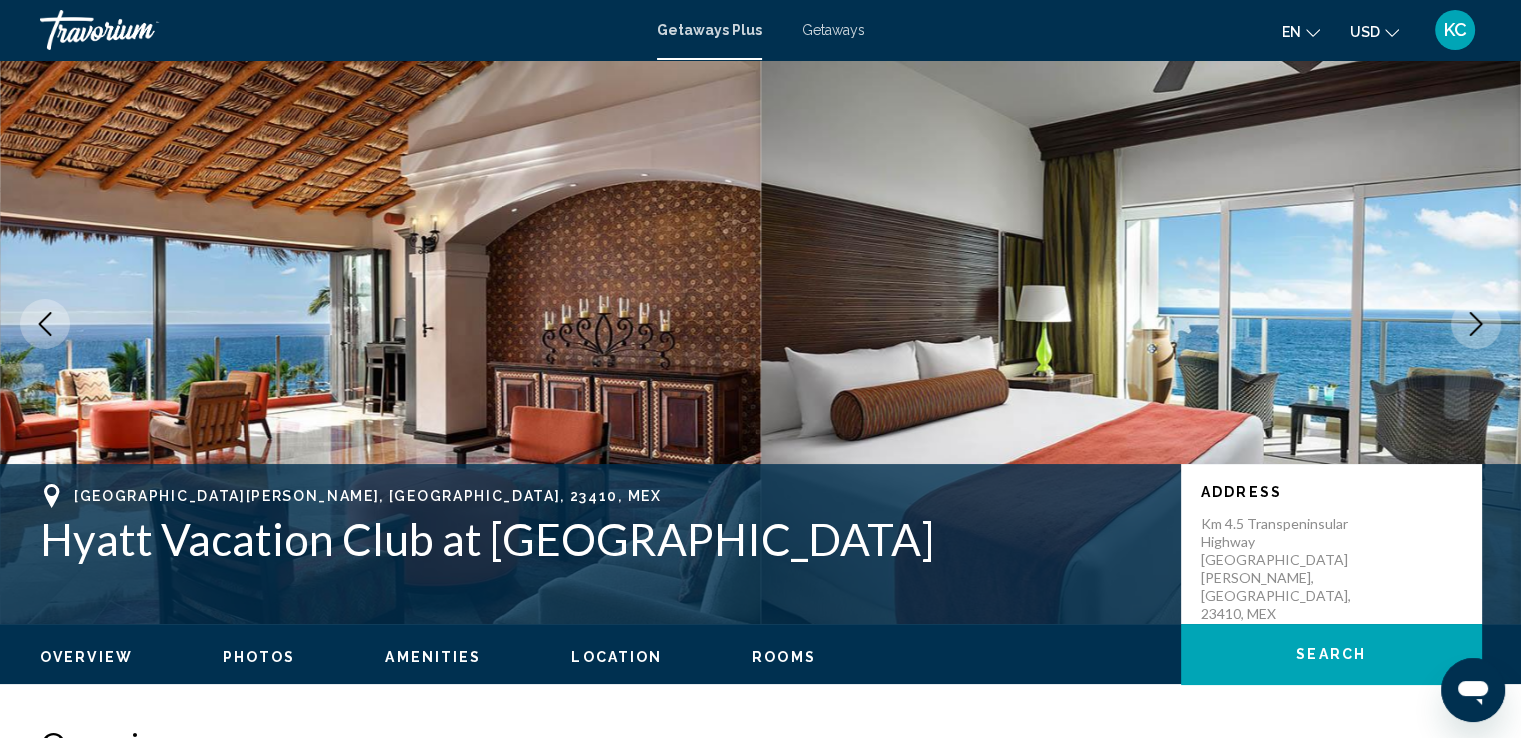 click 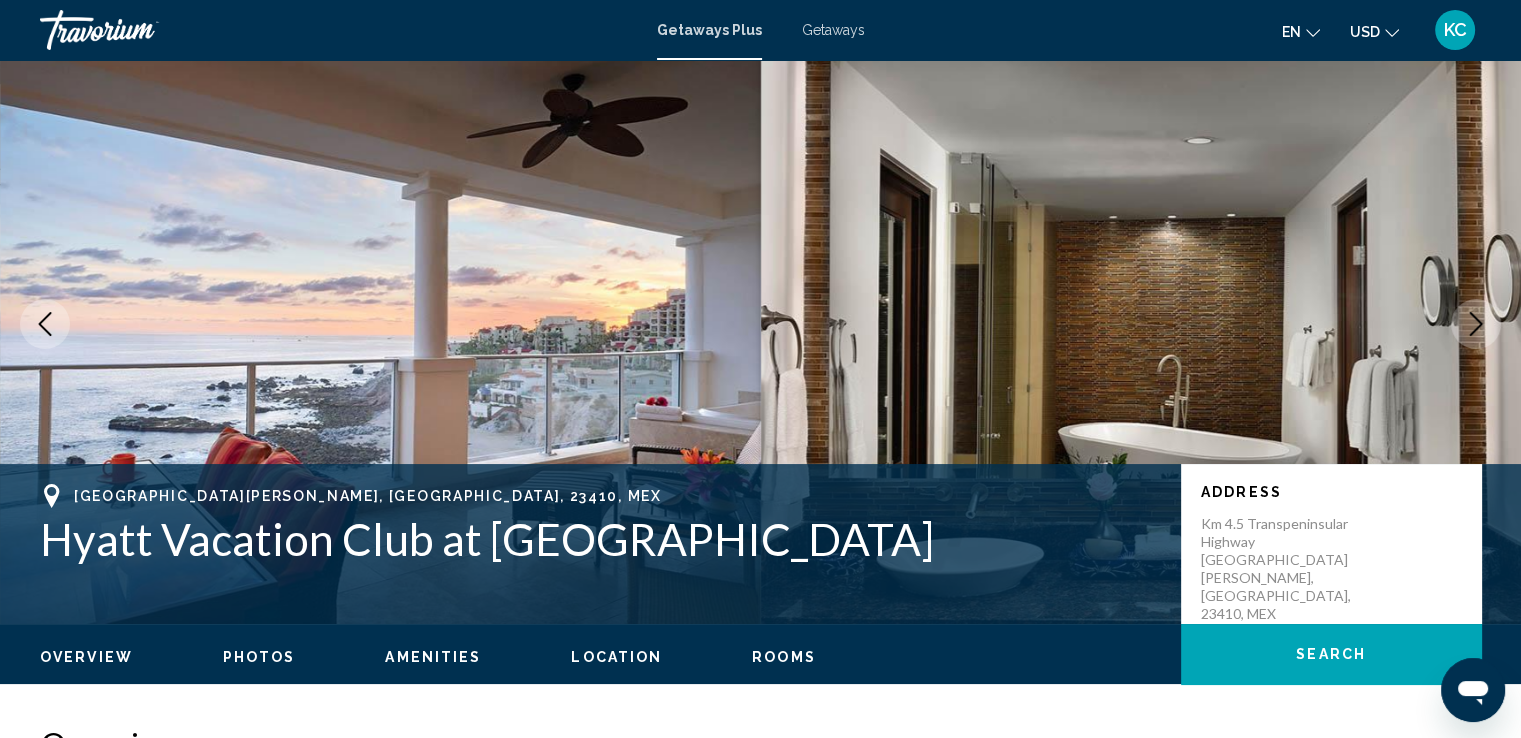 click 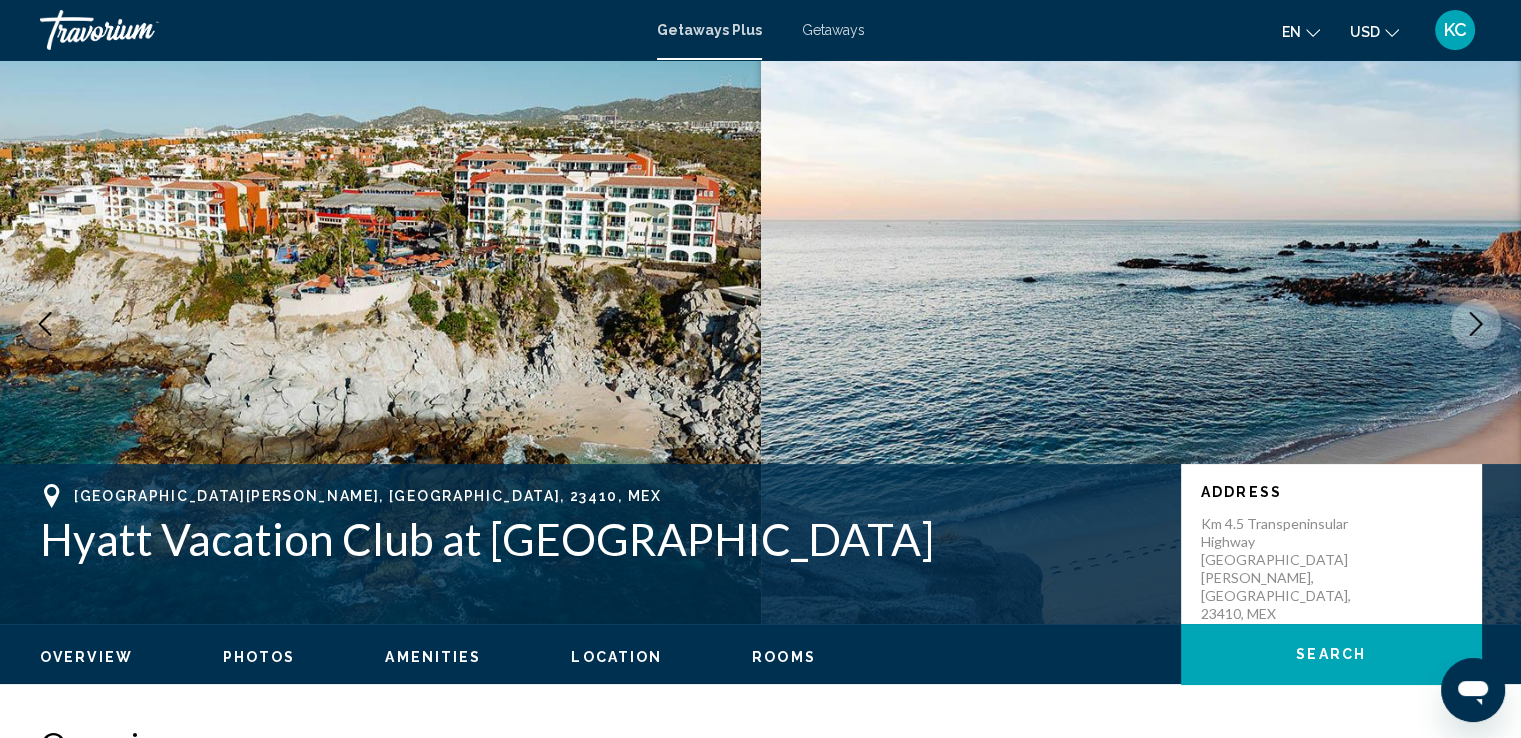click on "Rooms" at bounding box center [784, 657] 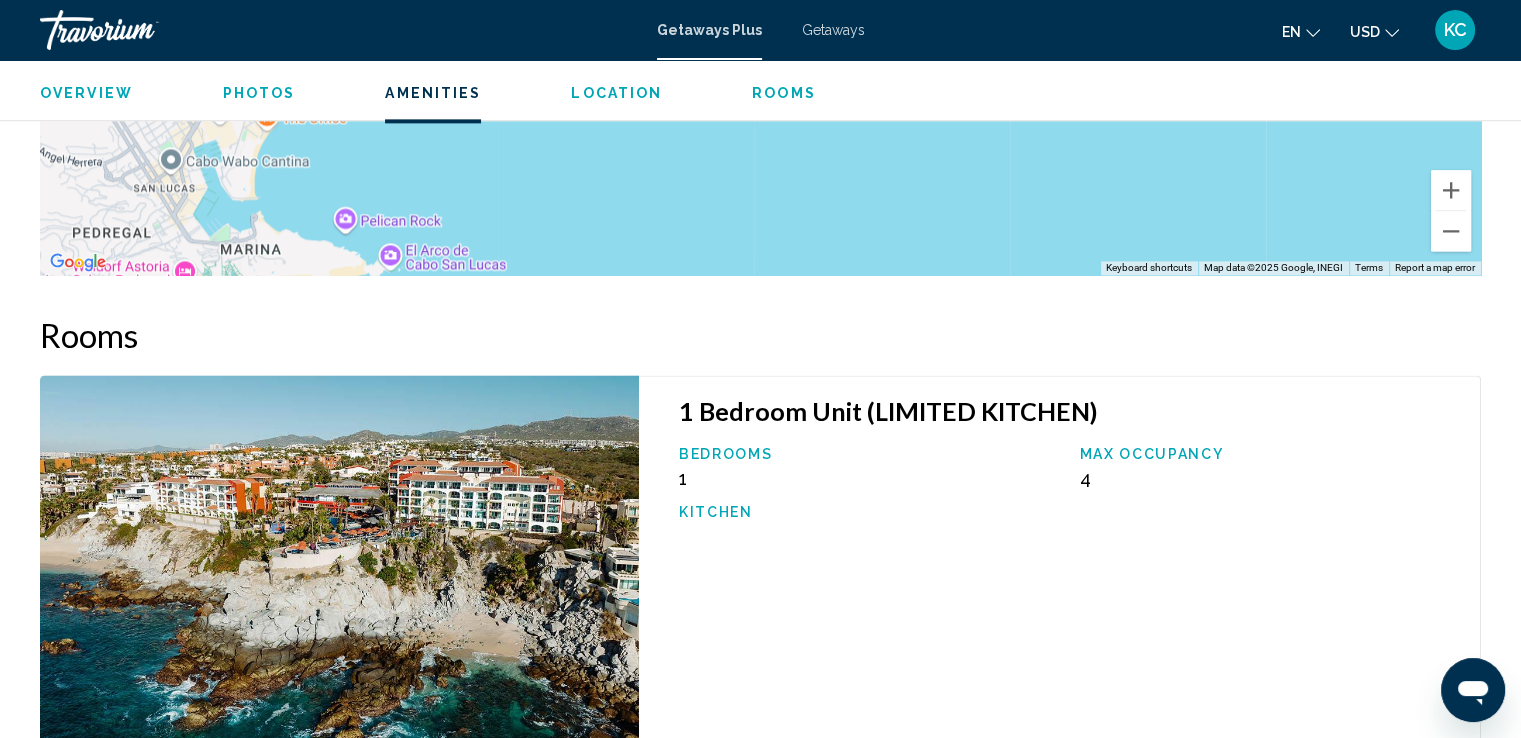 scroll, scrollTop: 2819, scrollLeft: 0, axis: vertical 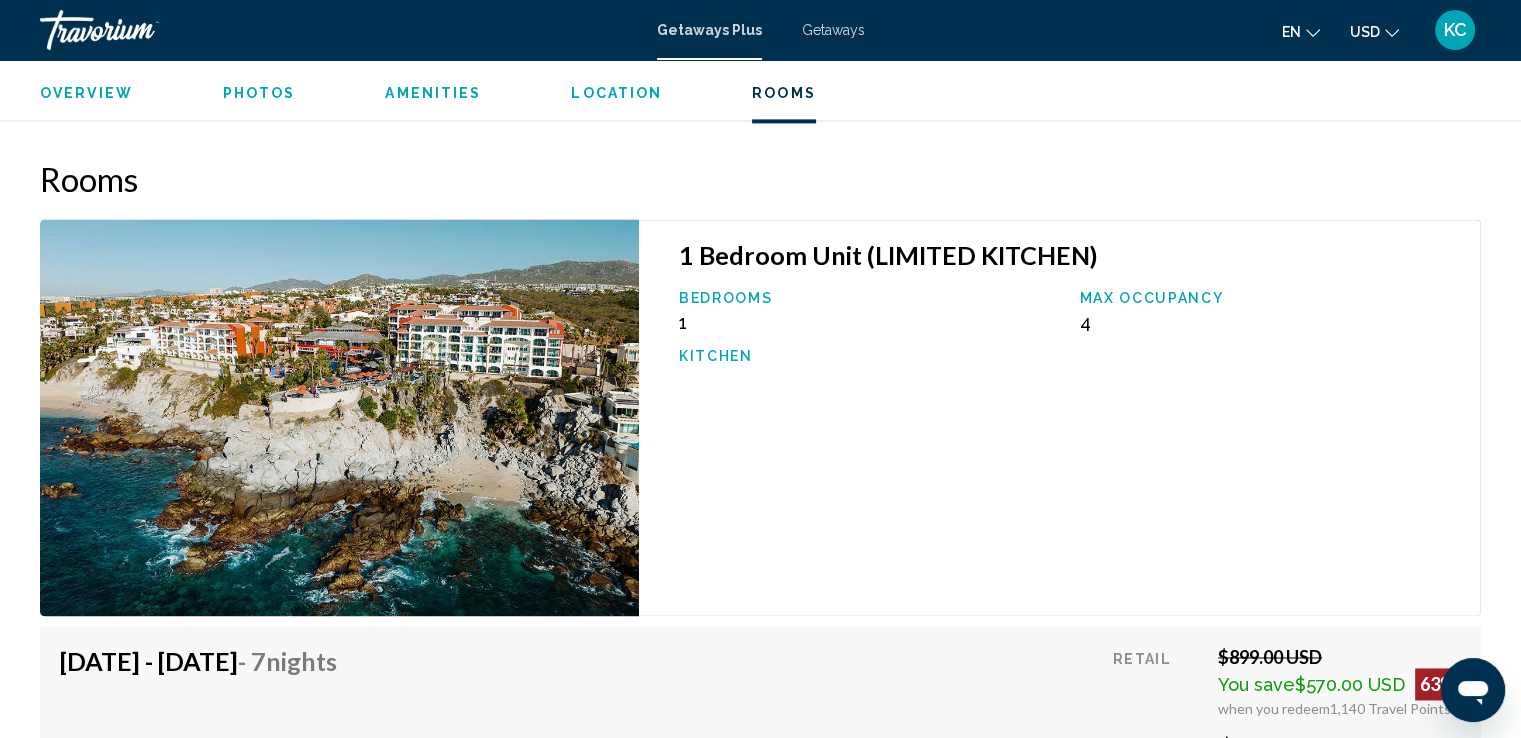 type 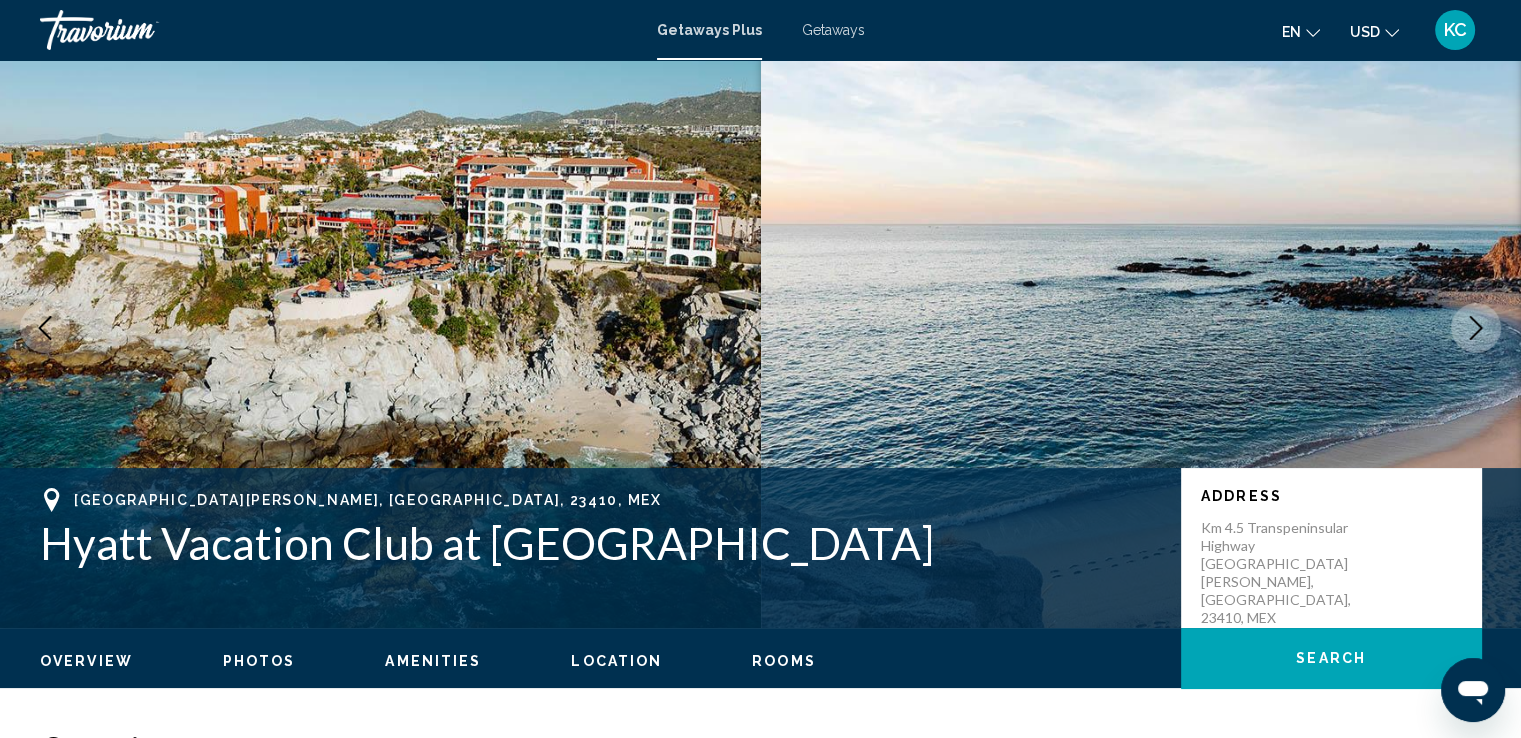scroll, scrollTop: 0, scrollLeft: 0, axis: both 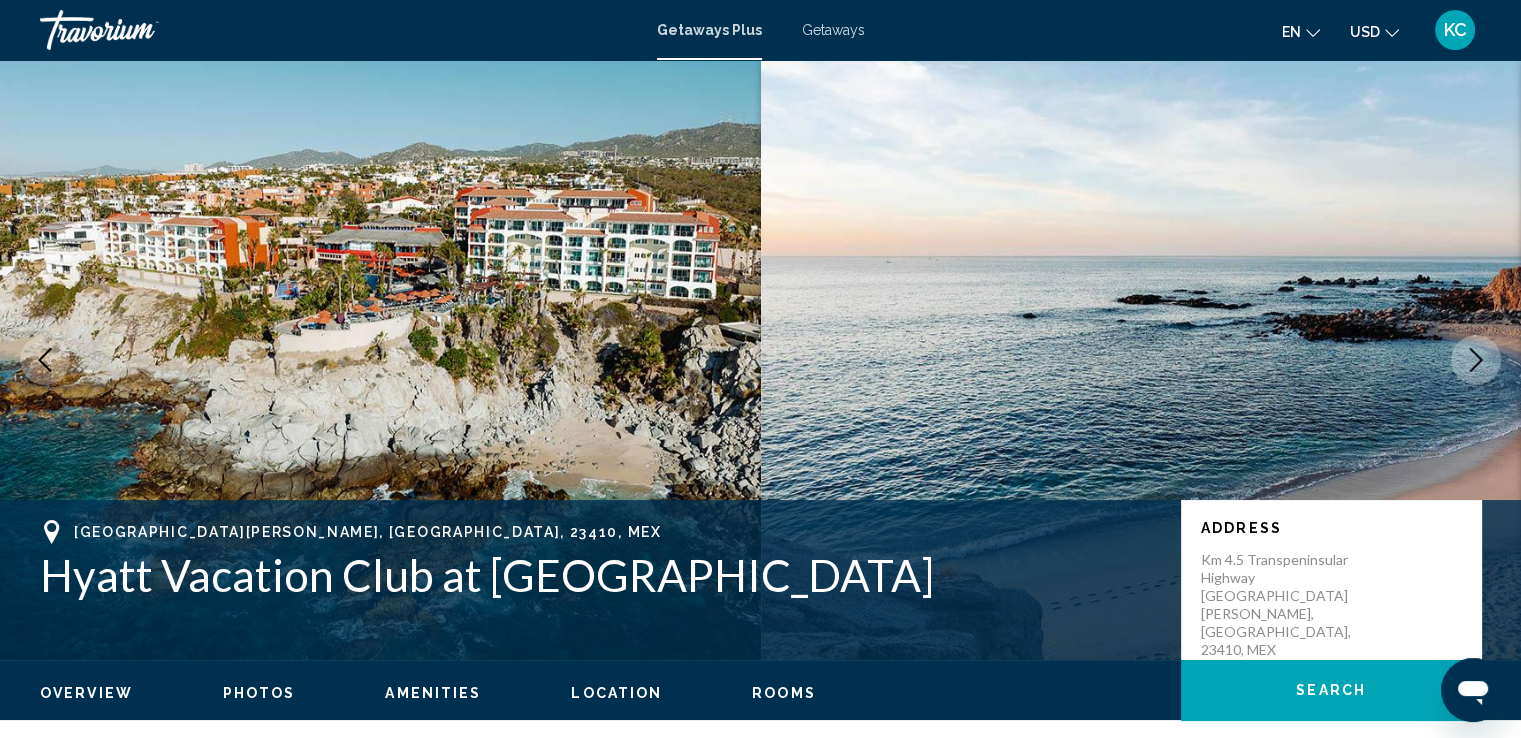 click on "KC" at bounding box center [1455, 30] 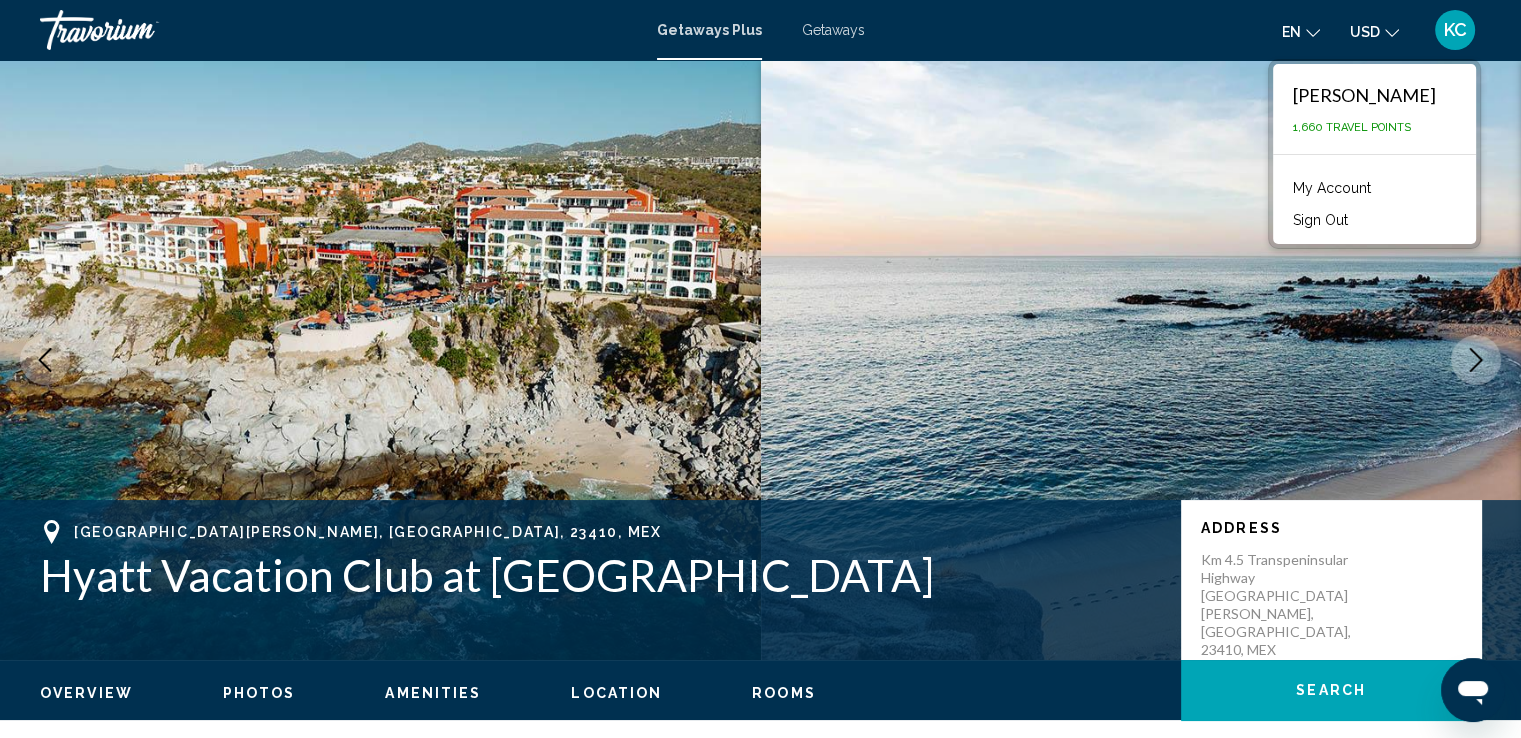 click on "Sign Out" at bounding box center [1320, 220] 